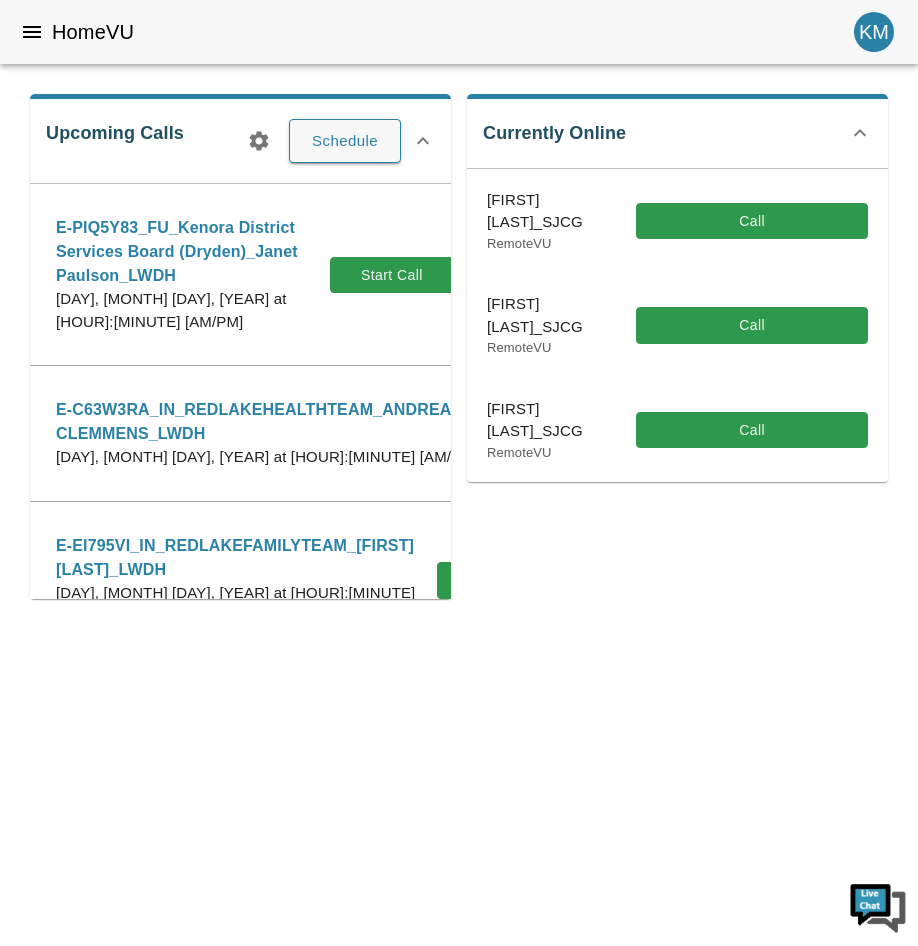 scroll, scrollTop: 0, scrollLeft: 0, axis: both 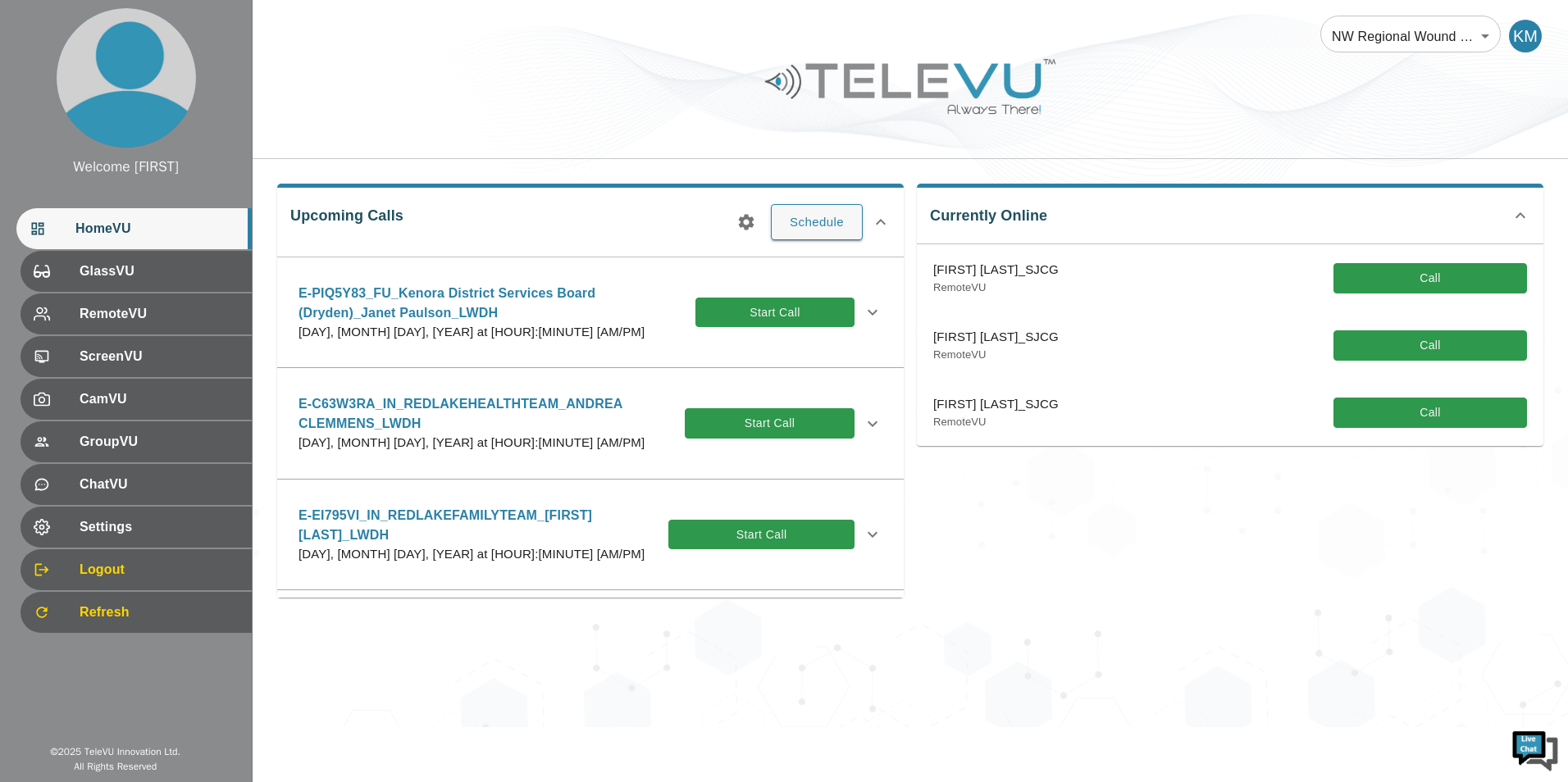 click on "E-C63W3RA_IN_REDLAKEHEALTHTEAM_ANDREA CLEMMENS_LWDH" at bounding box center [491, 414] 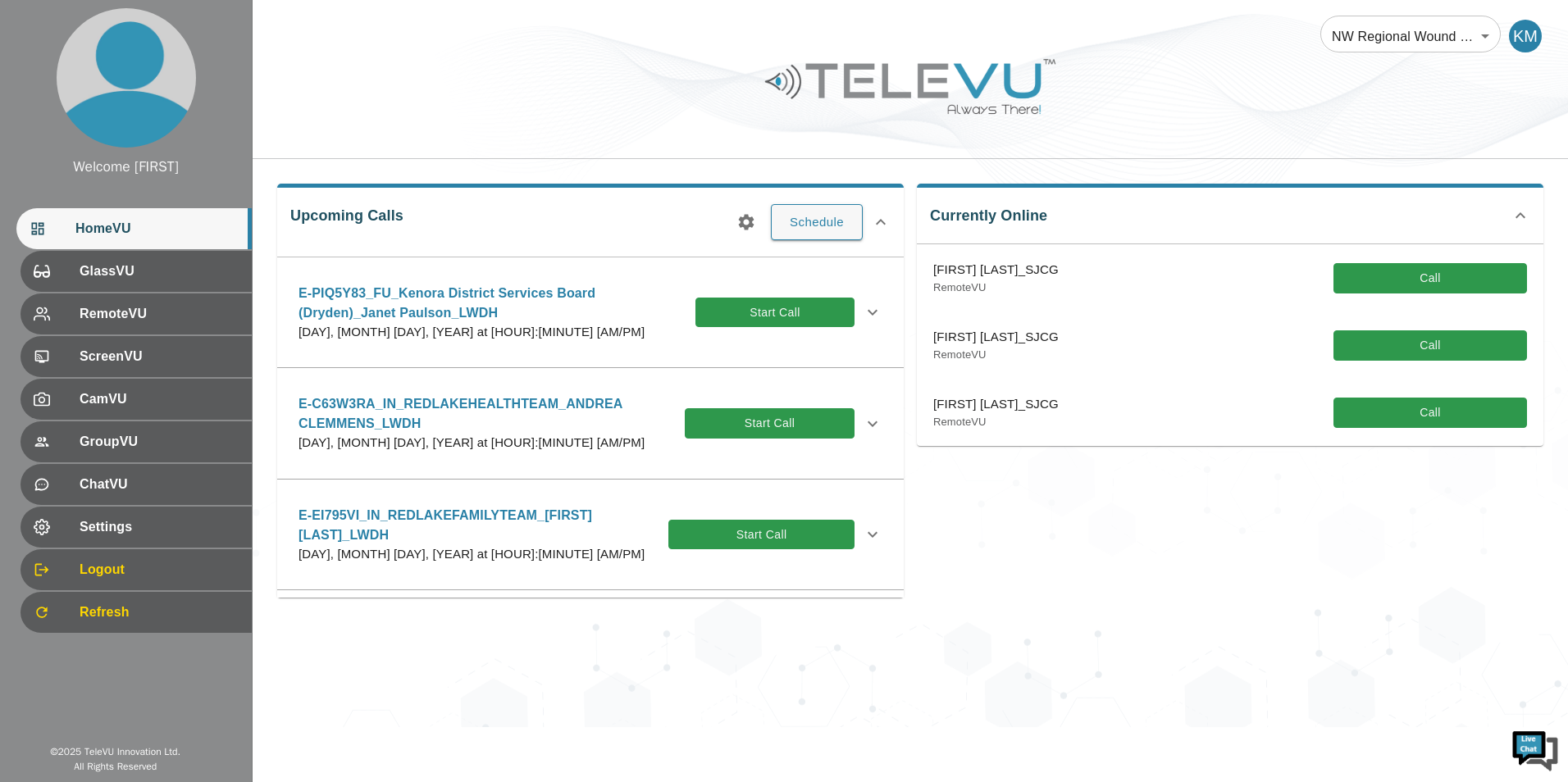 click 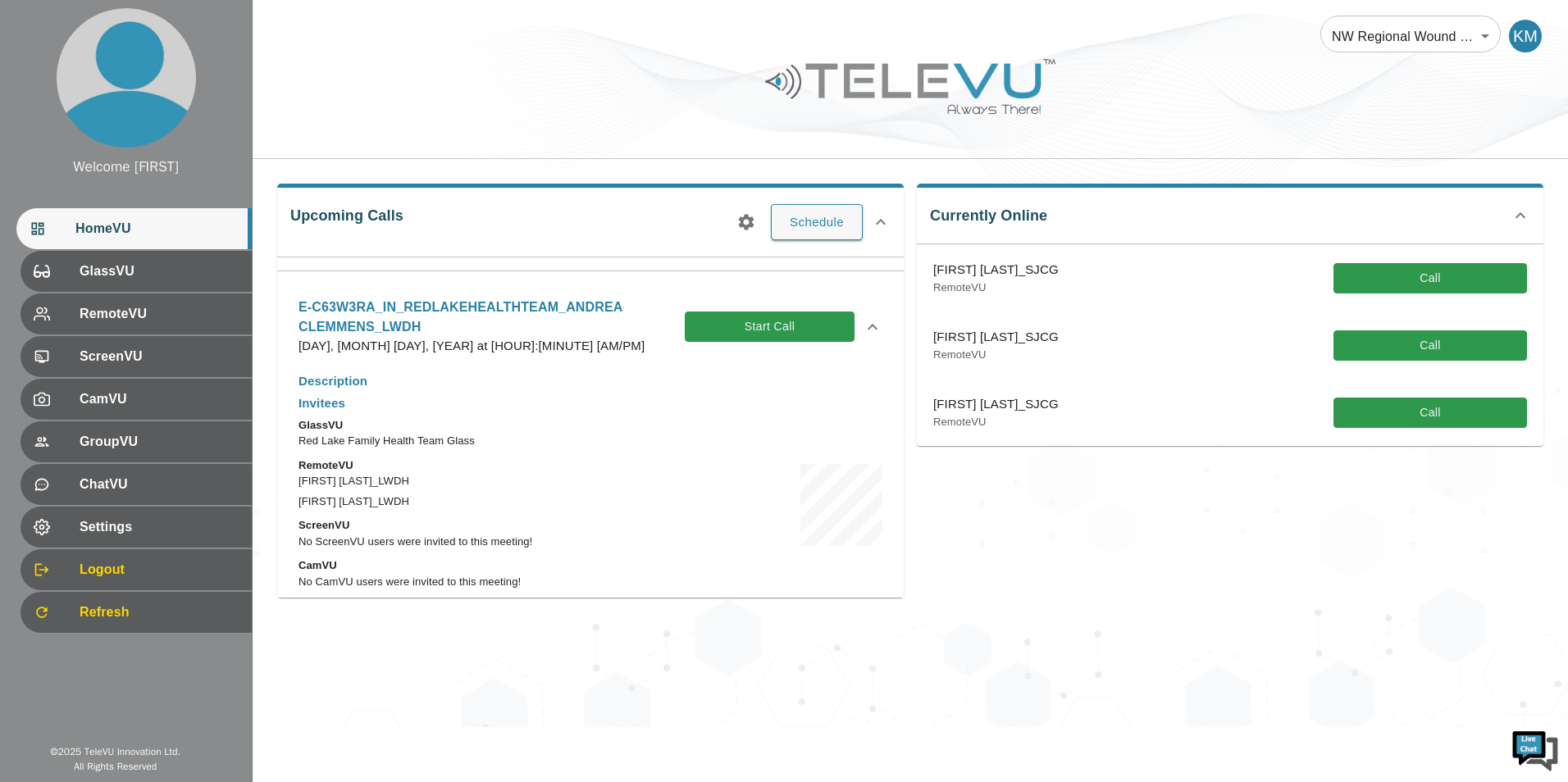 scroll, scrollTop: 246, scrollLeft: 0, axis: vertical 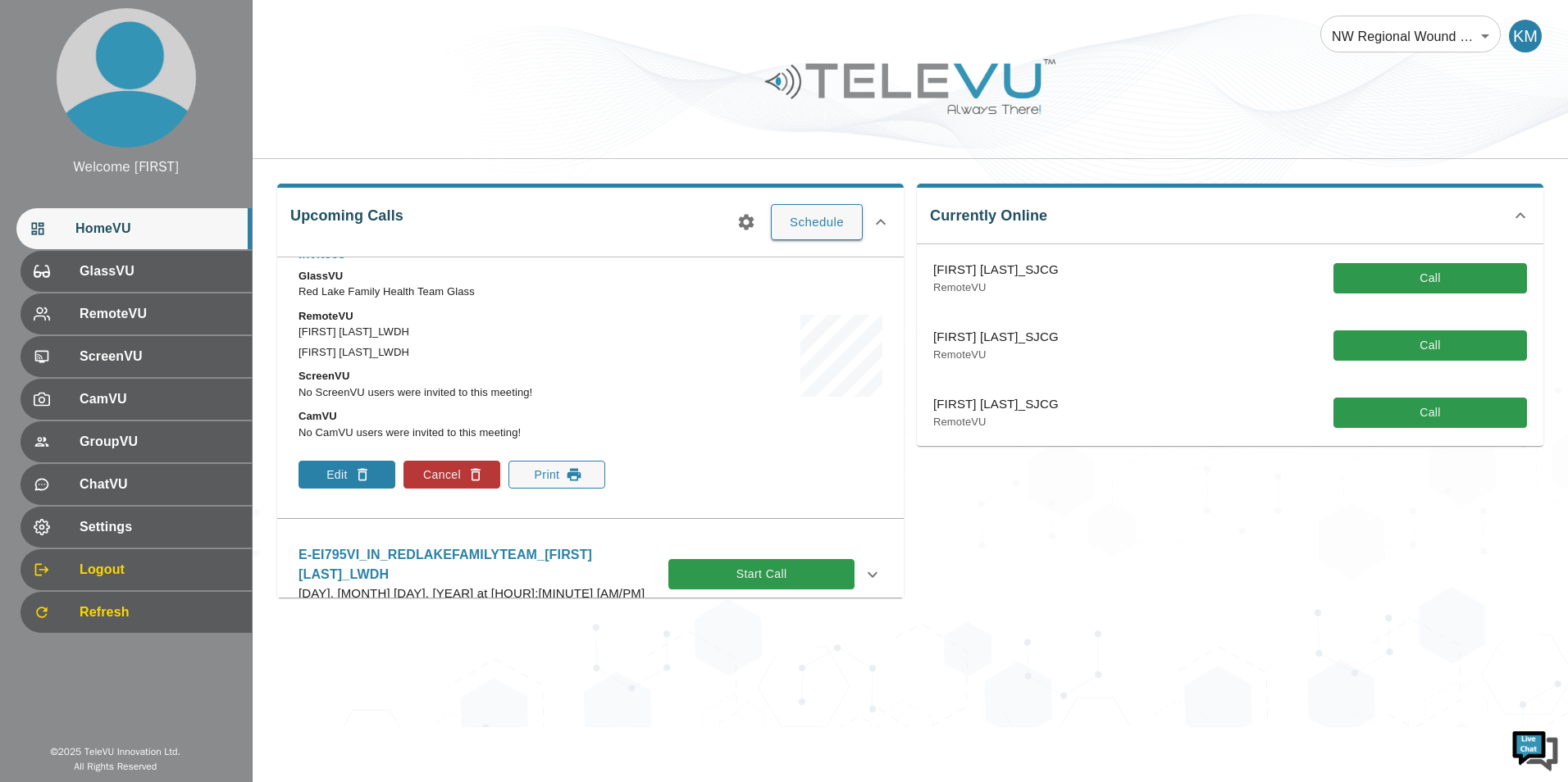 click on "Edit" at bounding box center (347, 475) 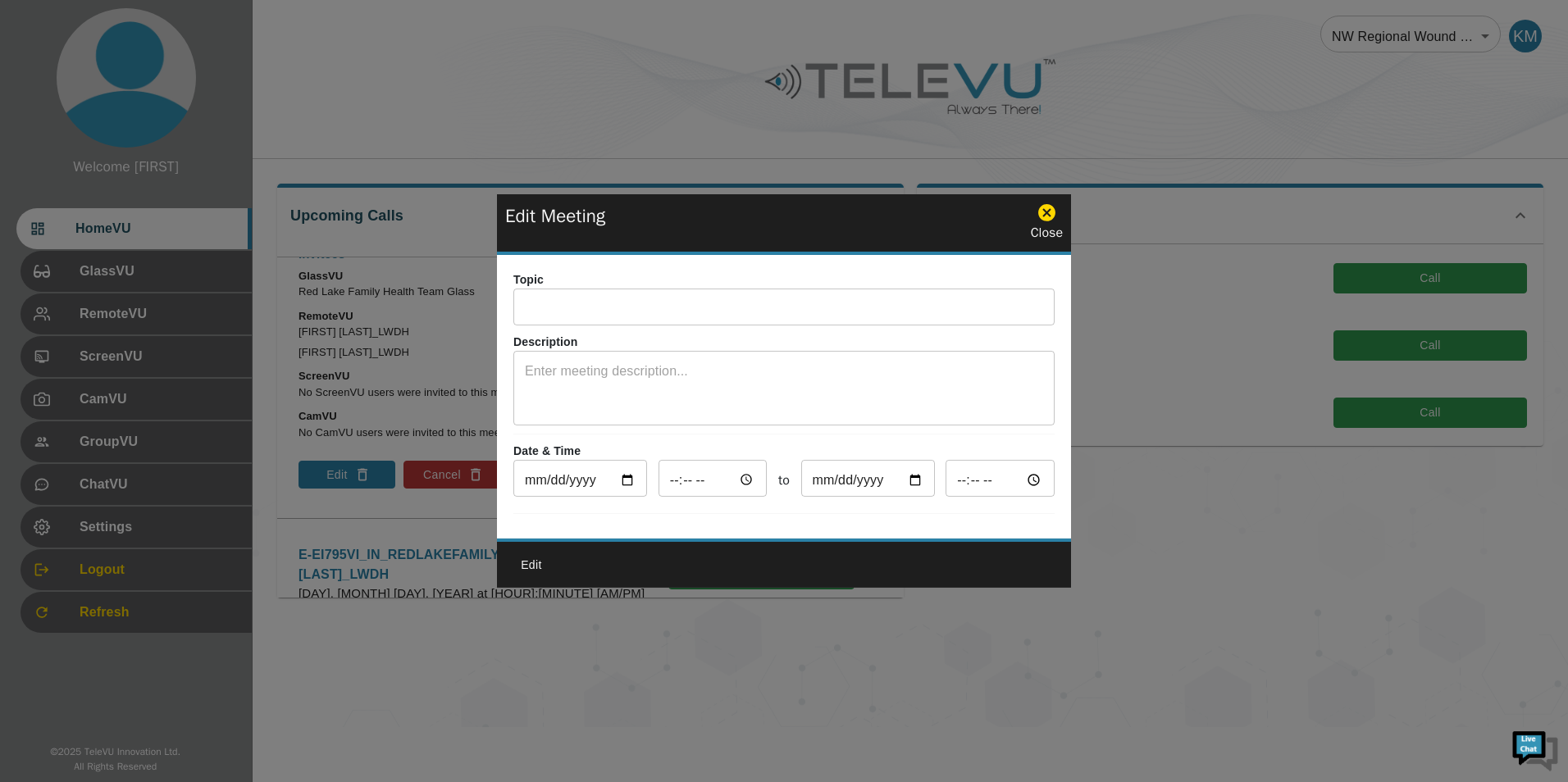 type on "E-C63W3RA_IN_REDLAKEHEALTHTEAM_ANDREA CLEMMENS_LWDH" 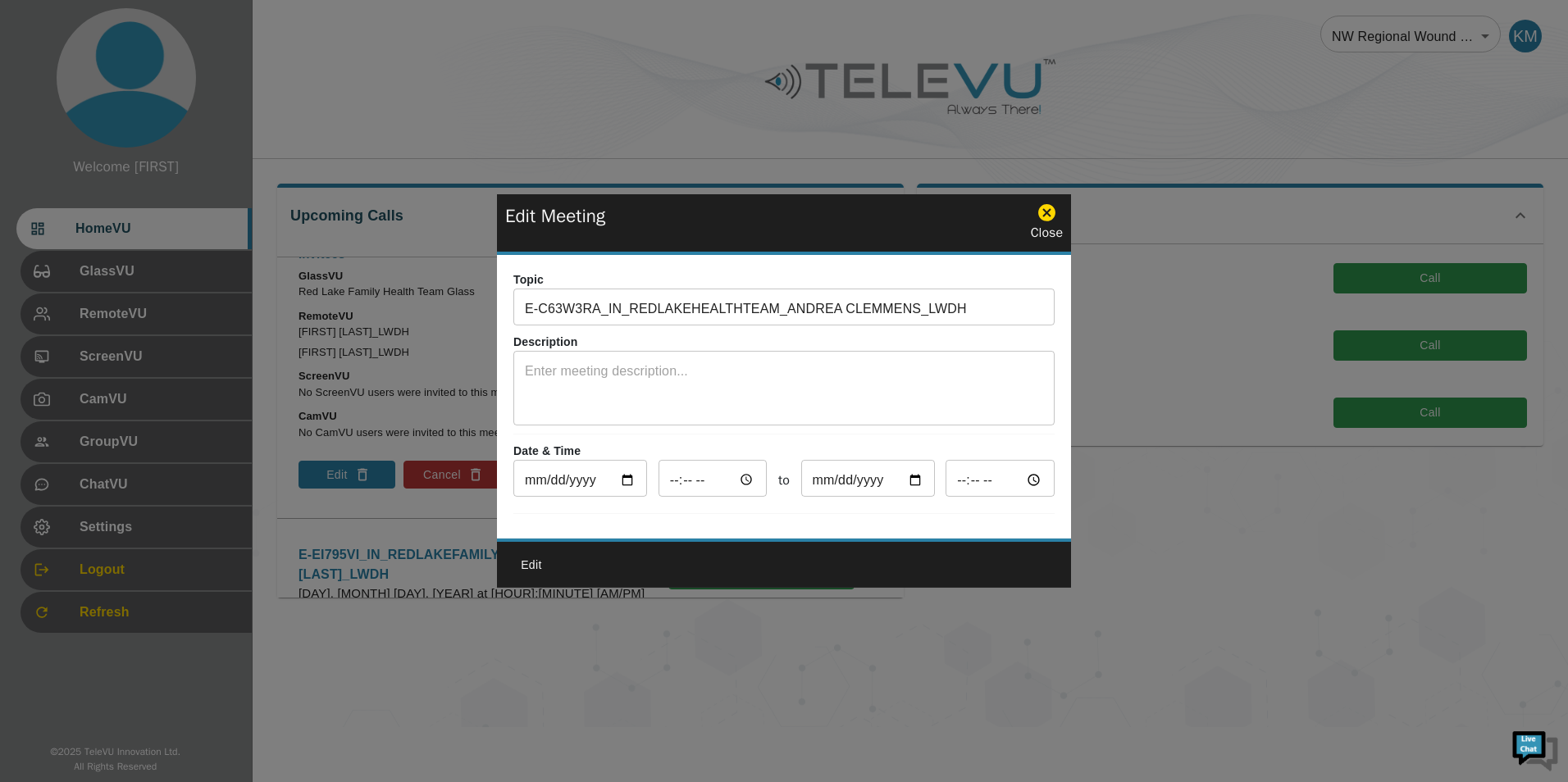 type on "2025-08-26" 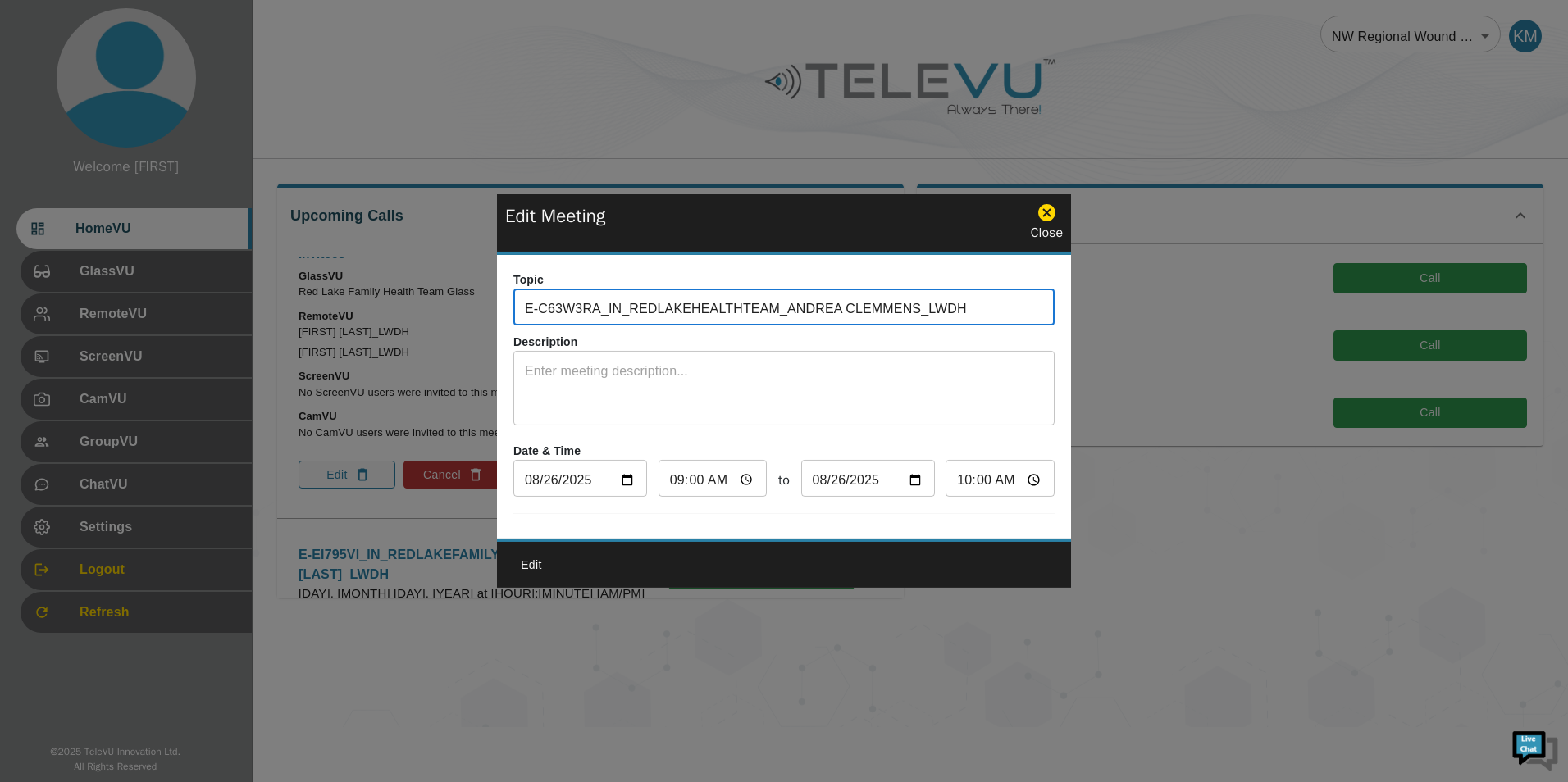 drag, startPoint x: 962, startPoint y: 305, endPoint x: 191, endPoint y: 311, distance: 771.02335 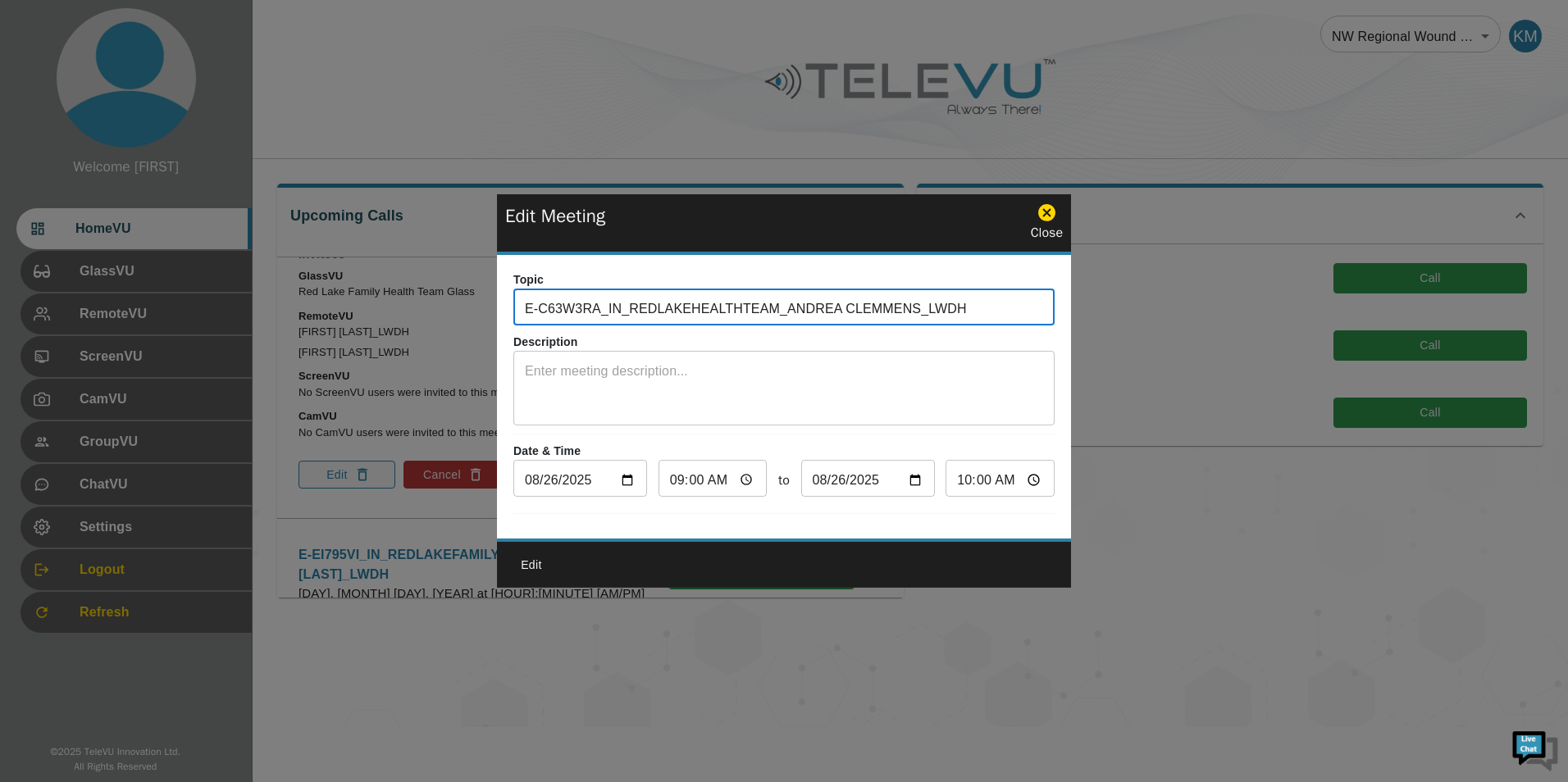 click 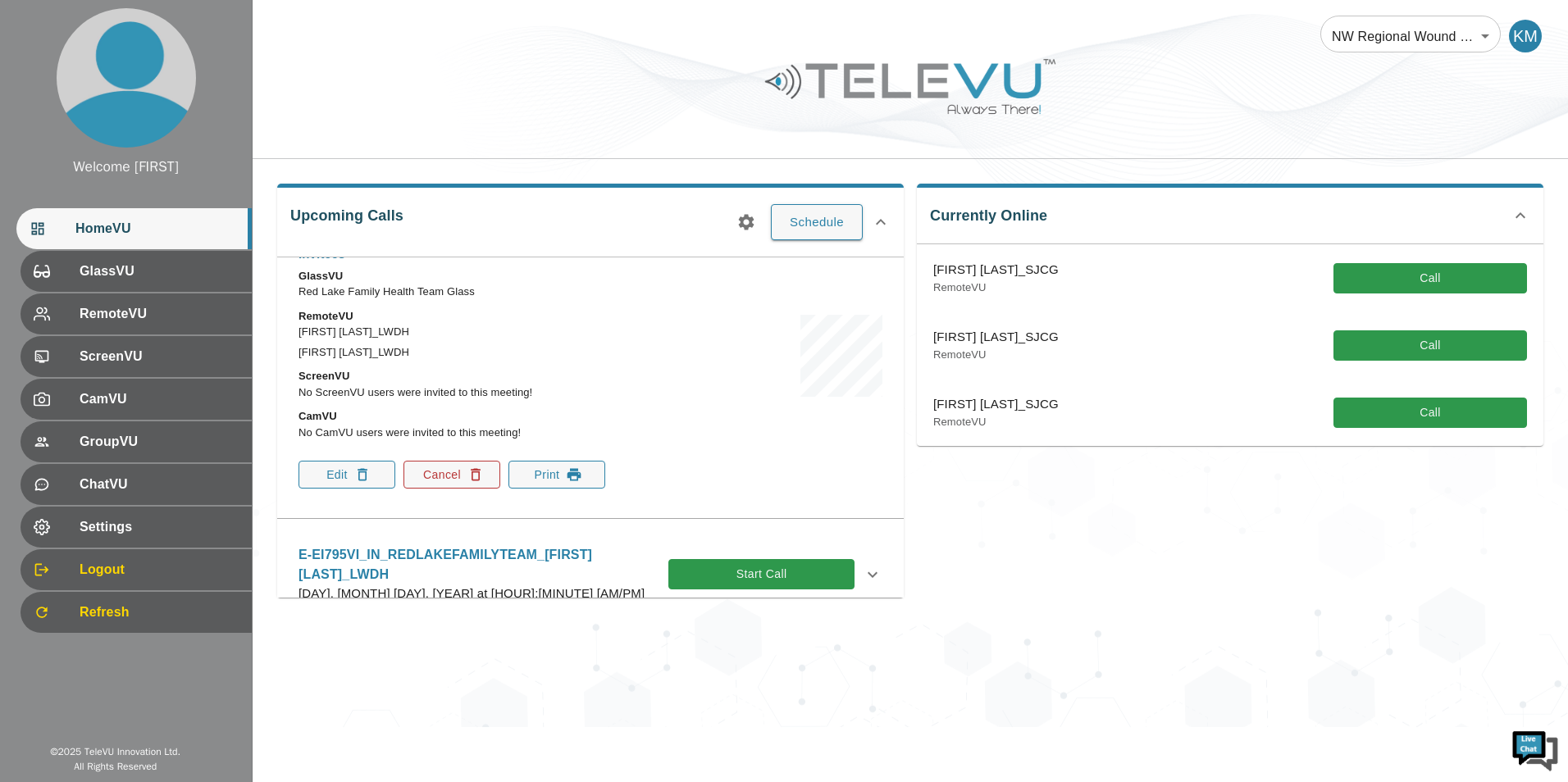 click on "Cancel" at bounding box center [452, 475] 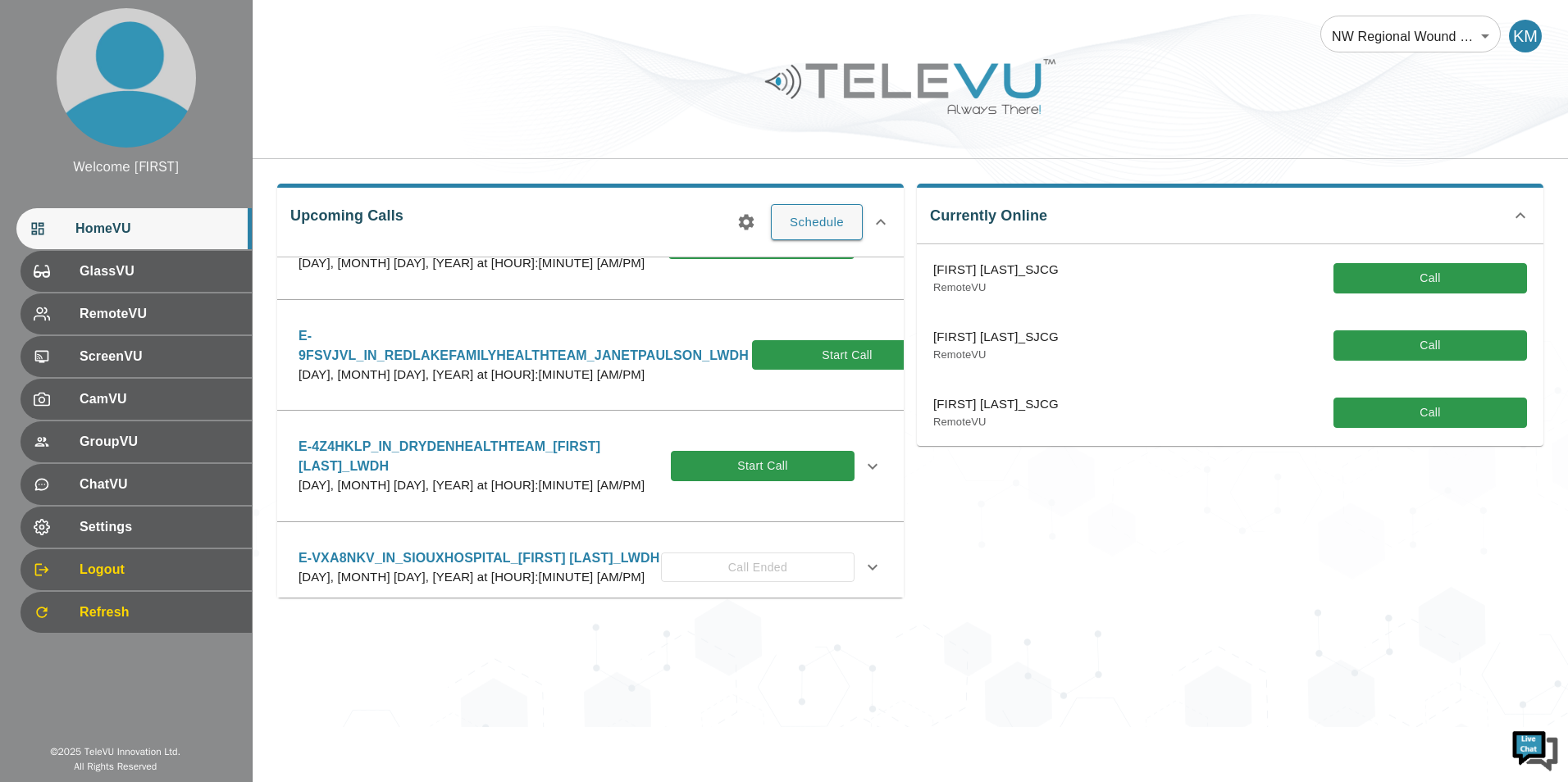 scroll, scrollTop: 0, scrollLeft: 0, axis: both 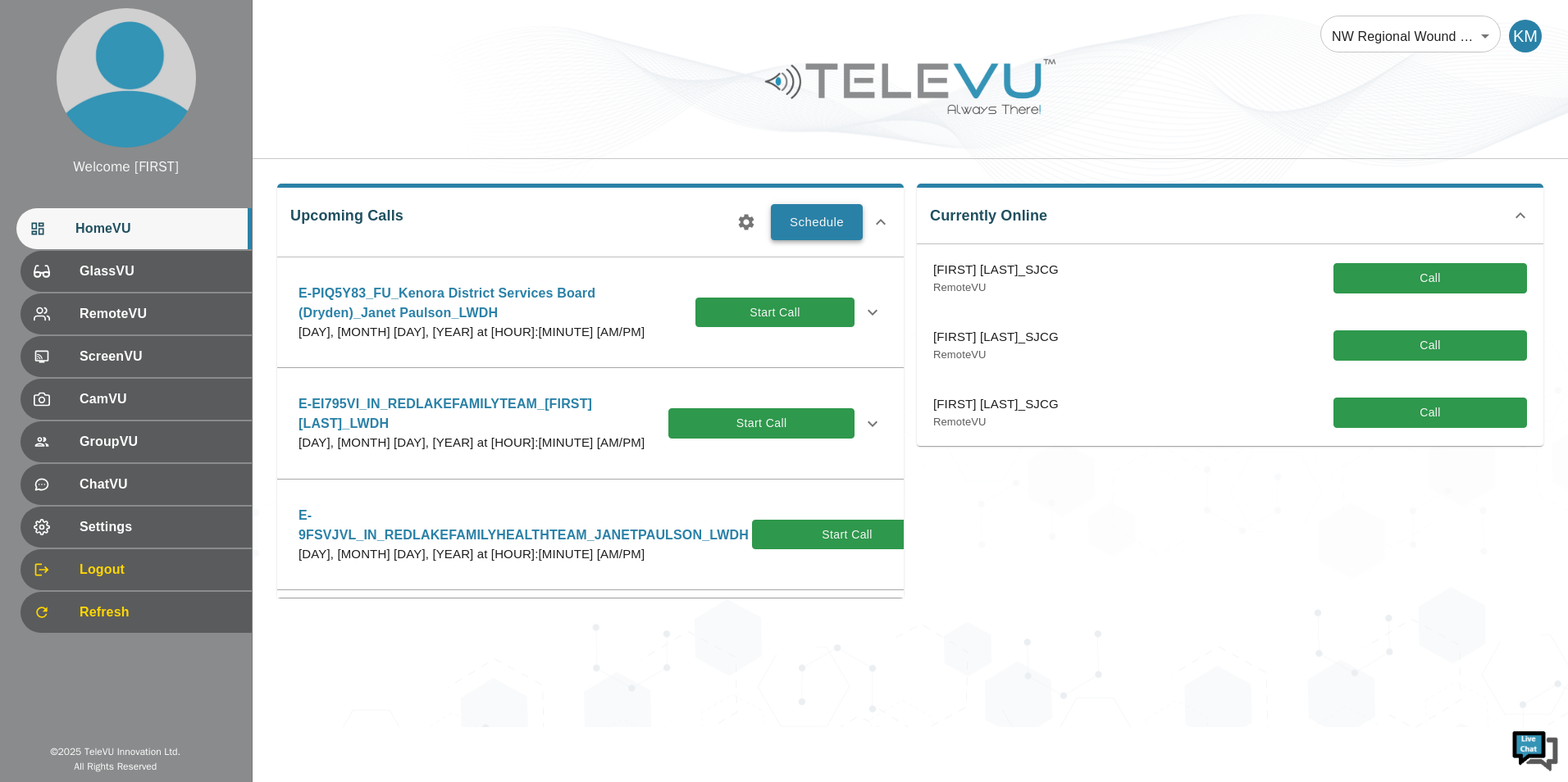 click on "Schedule" at bounding box center (817, 222) 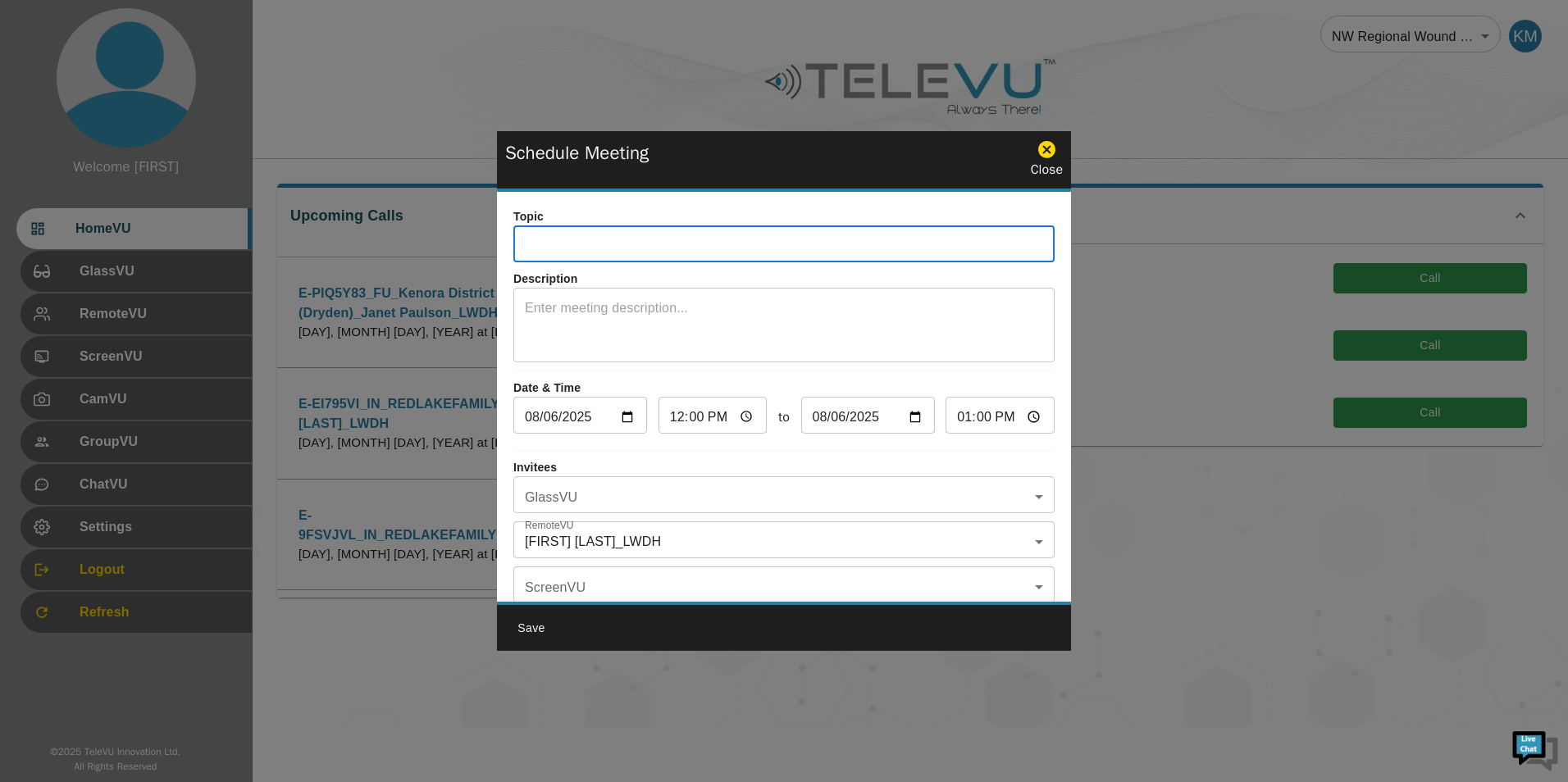 click at bounding box center (784, 246) 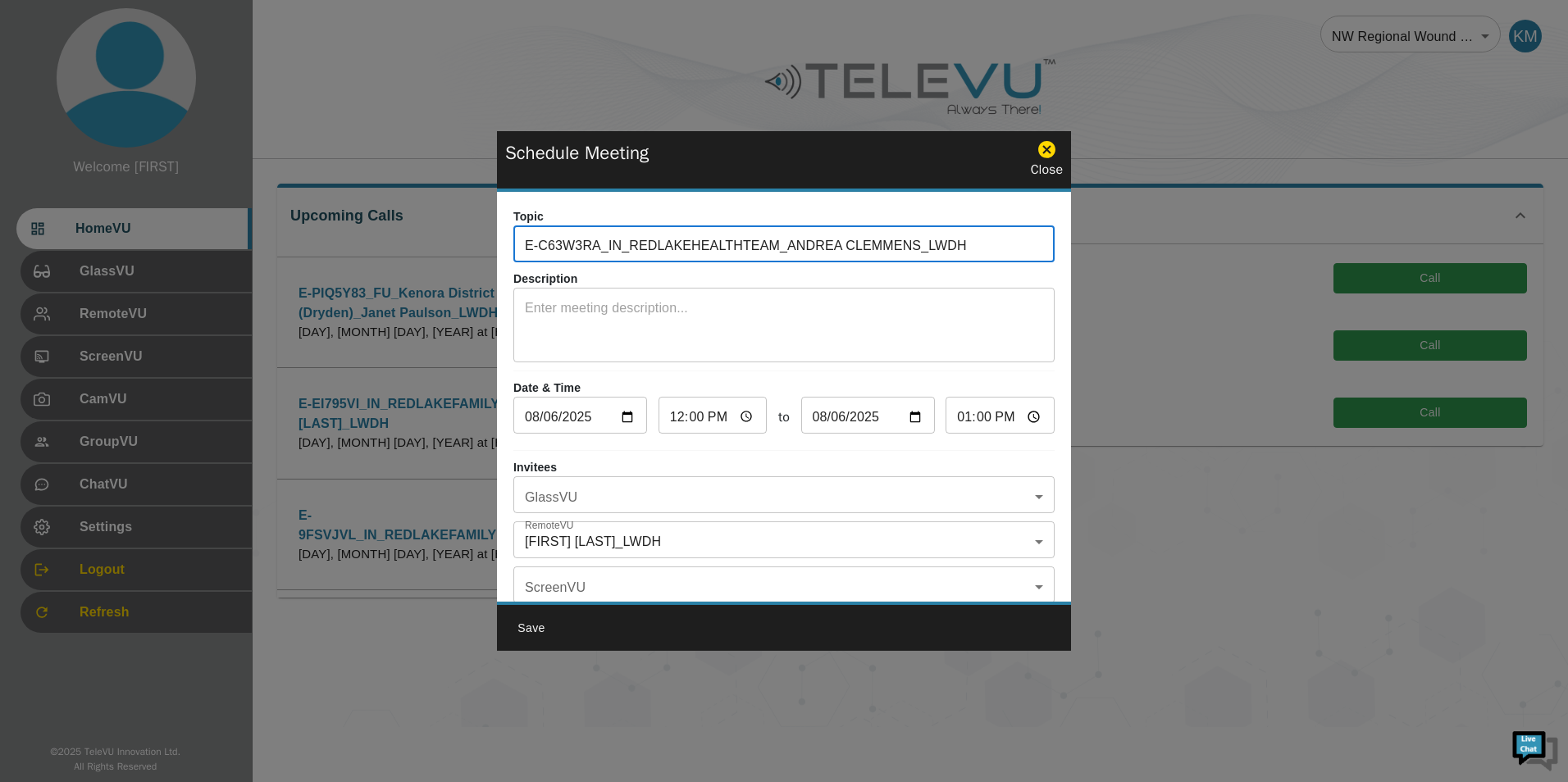 drag, startPoint x: 762, startPoint y: 246, endPoint x: 674, endPoint y: 248, distance: 88.022724 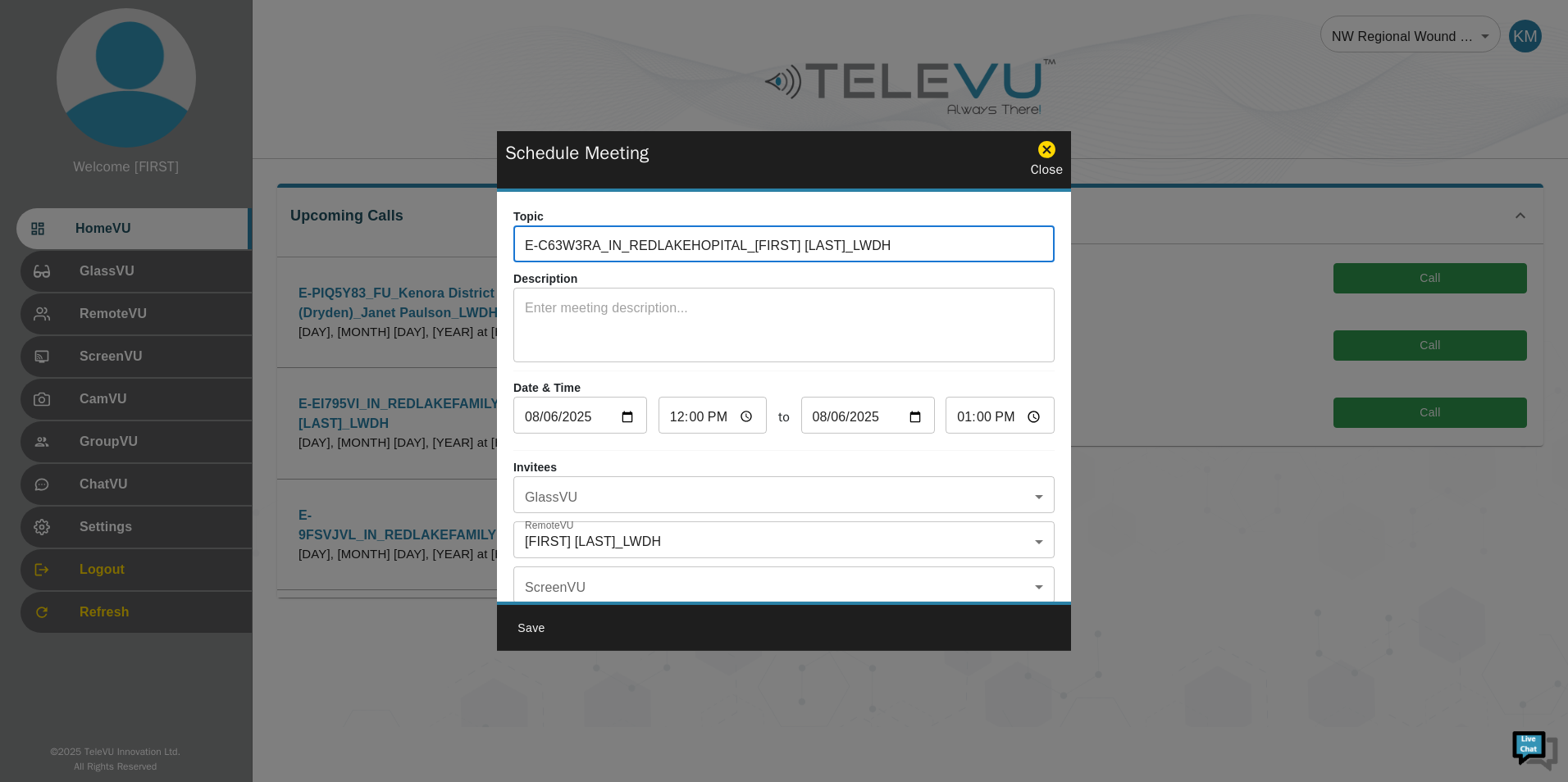 drag, startPoint x: 862, startPoint y: 242, endPoint x: 738, endPoint y: 240, distance: 124.01613 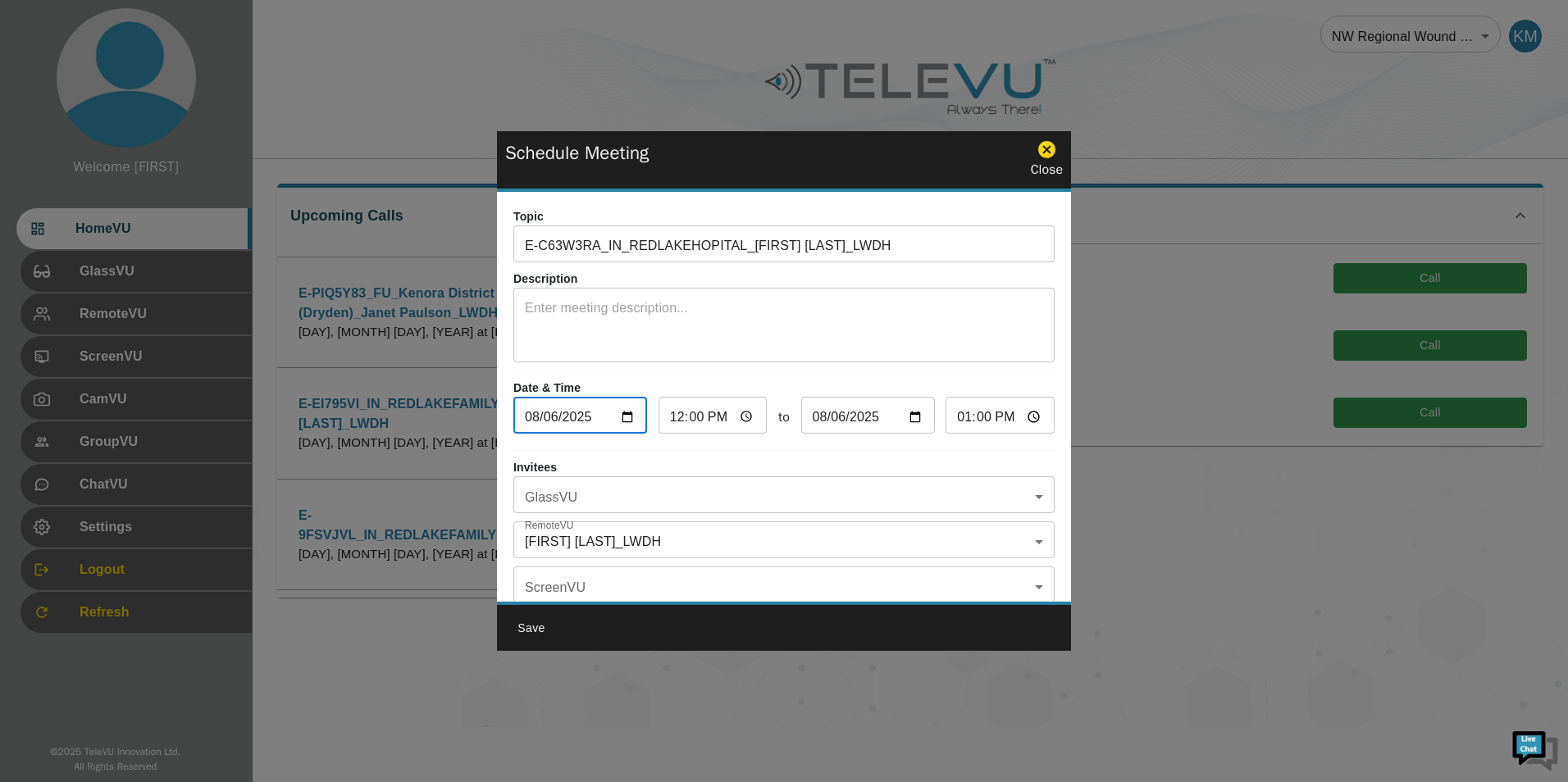 click on "2025-08-06" at bounding box center [580, 417] 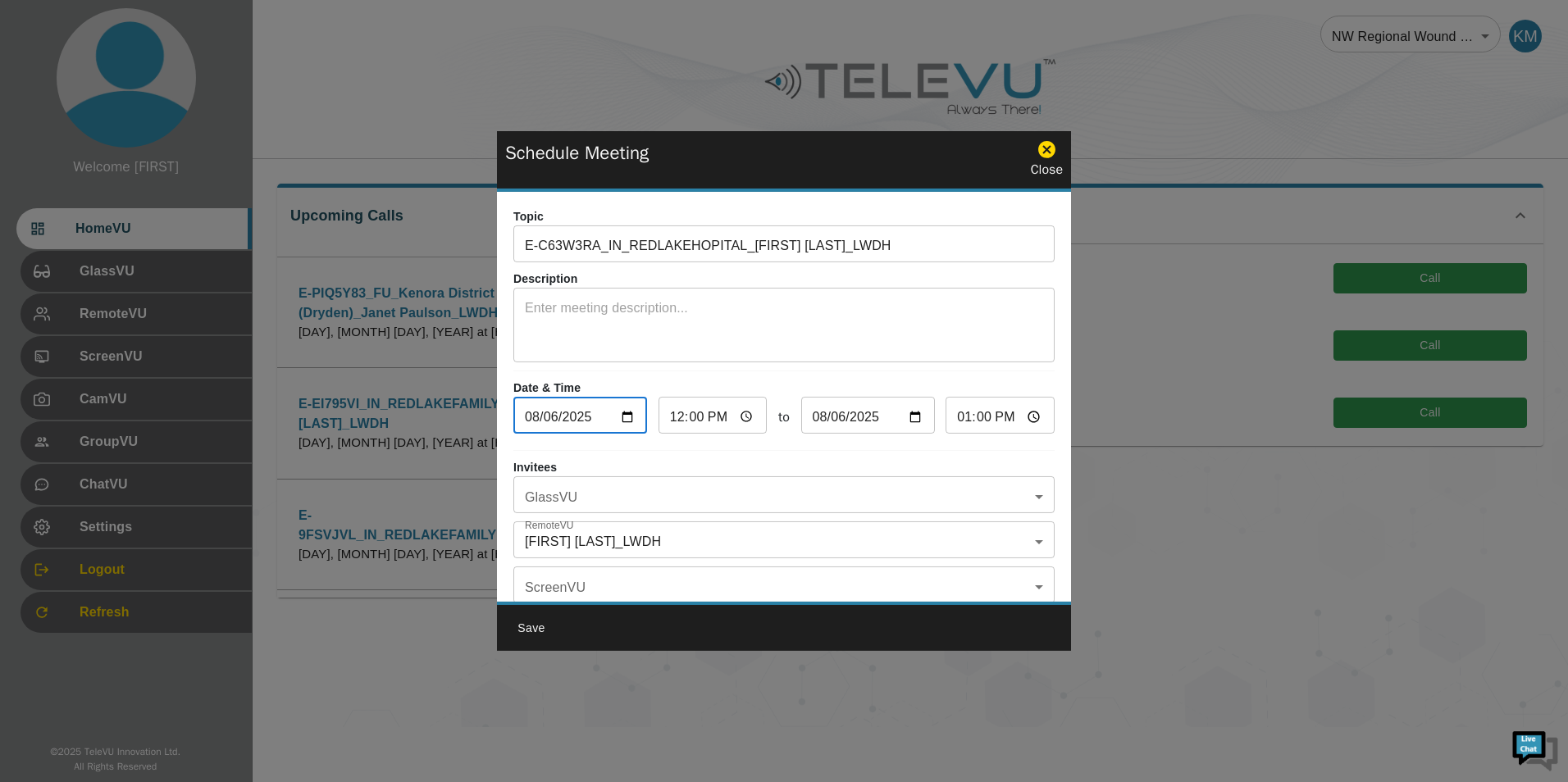 type on "2025-08-15" 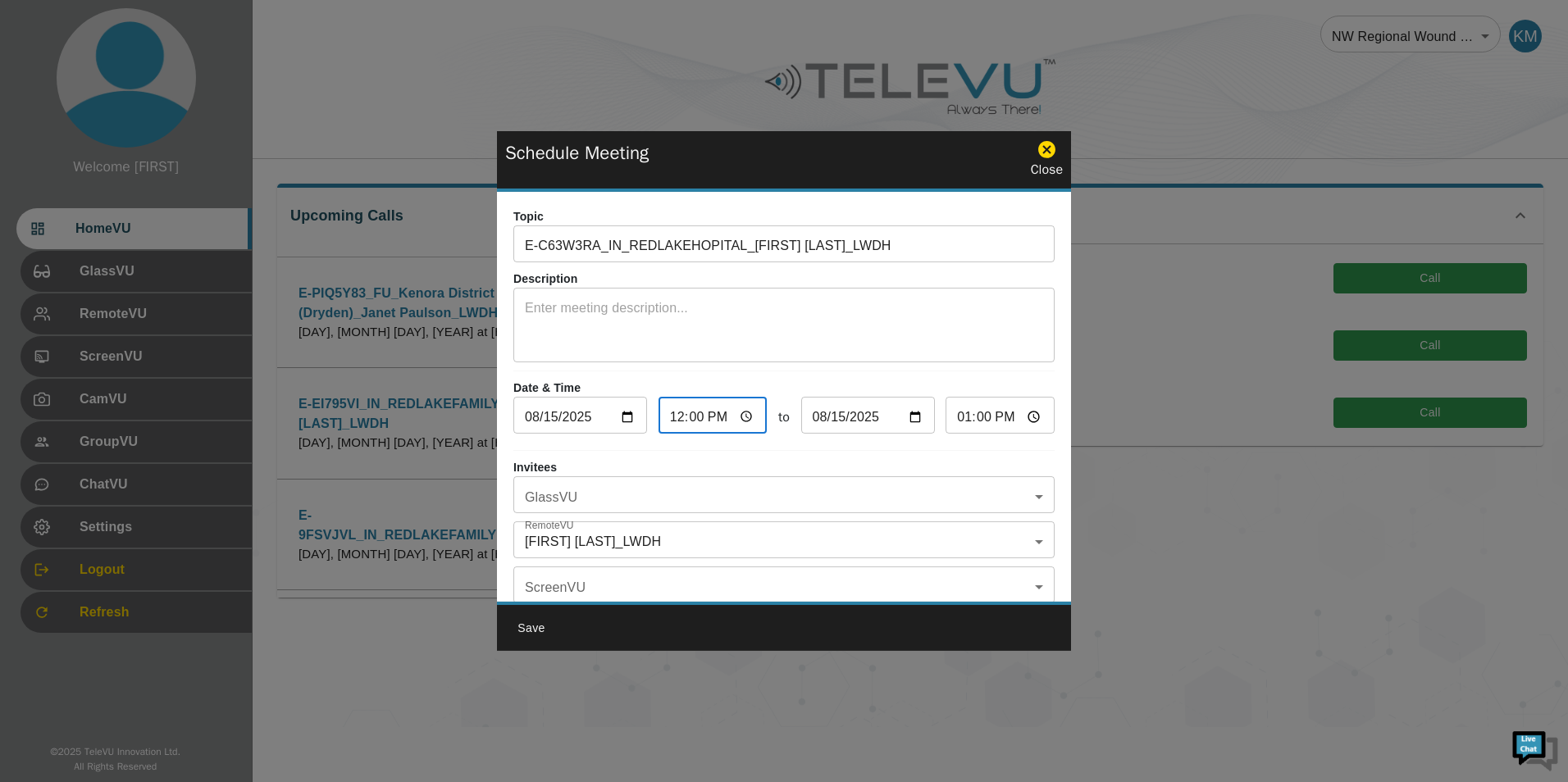 click on "12:00" at bounding box center [713, 417] 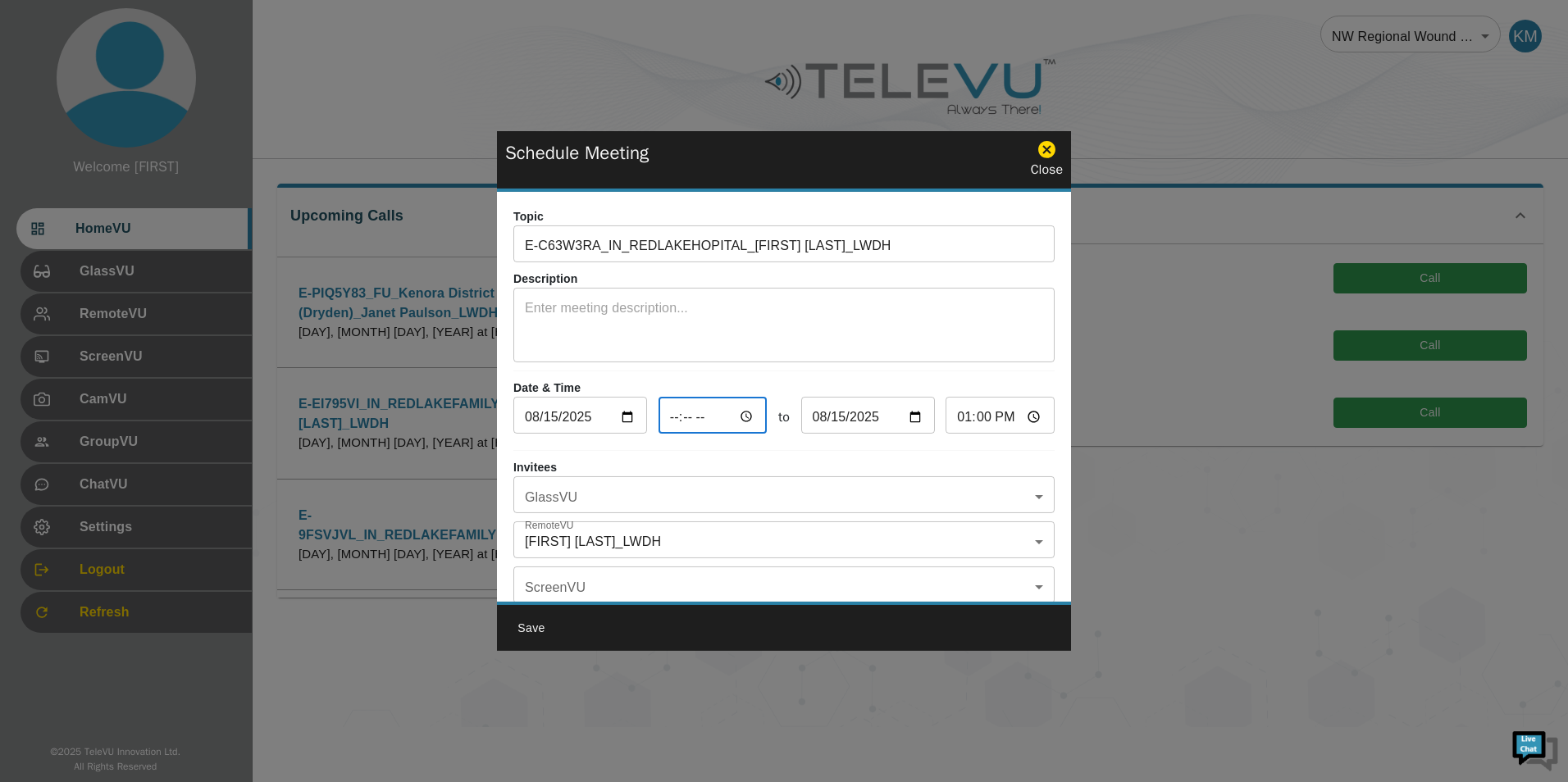 type on "21:00" 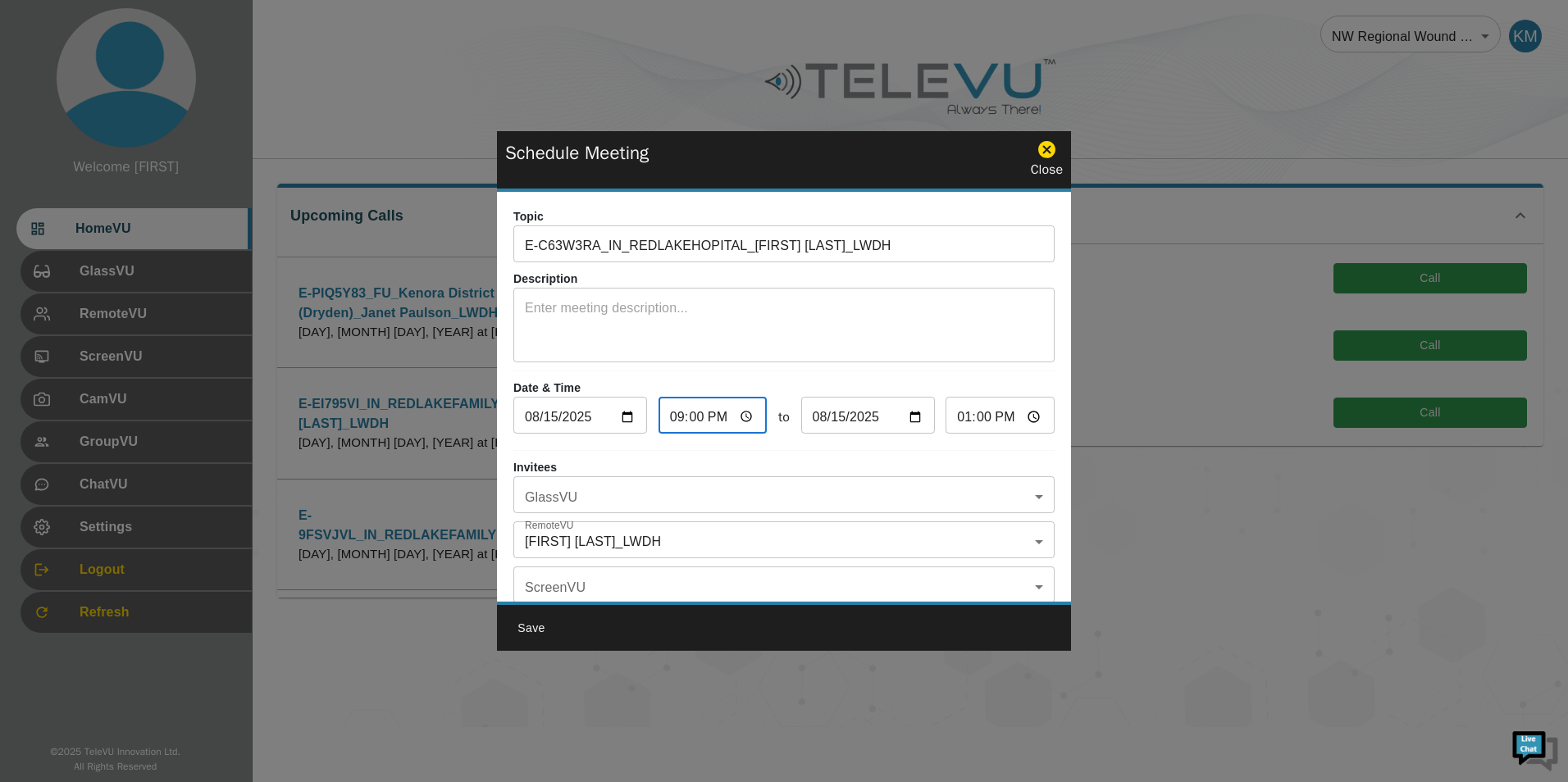 type on "22:00" 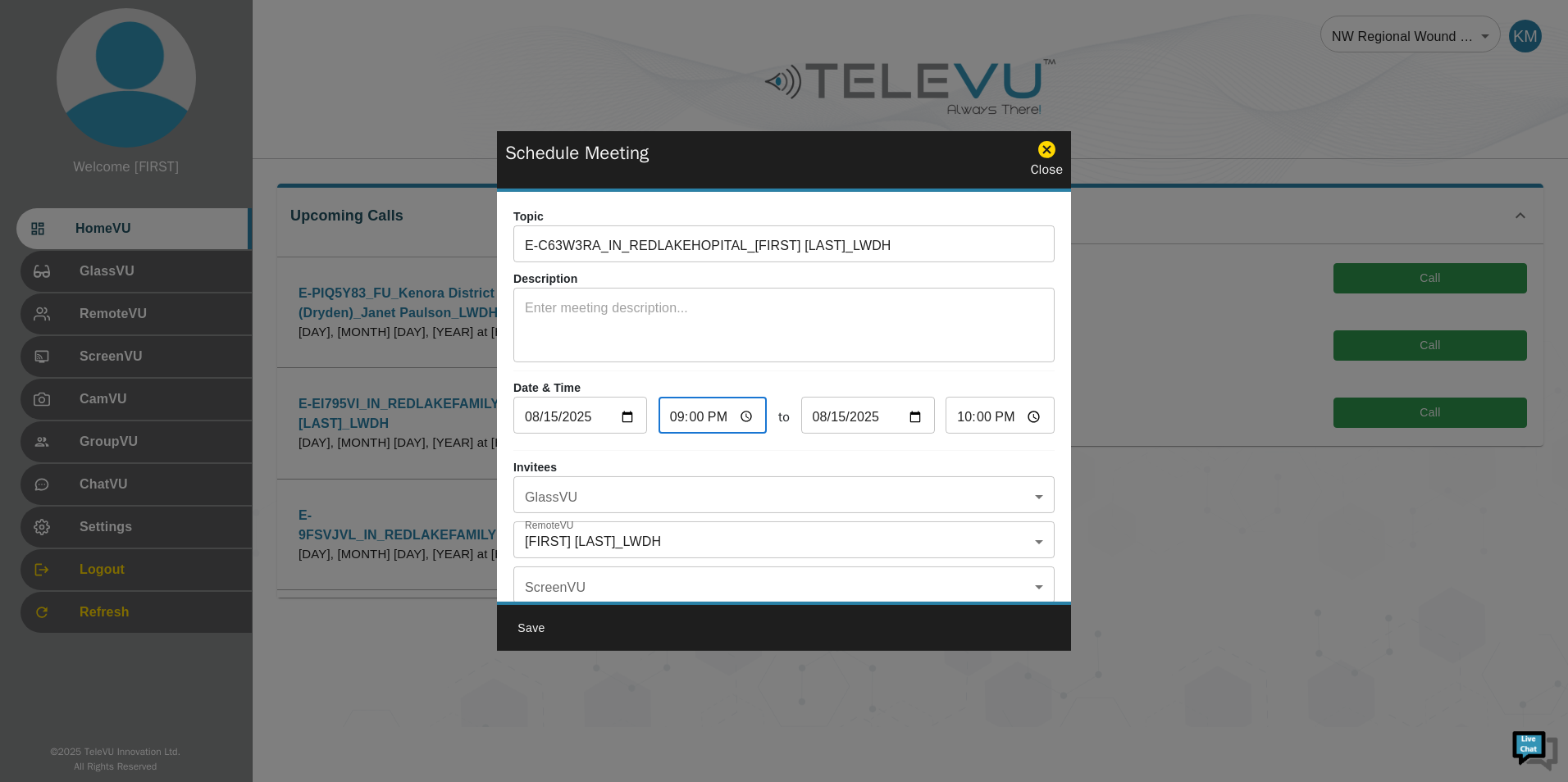 type on "21:03" 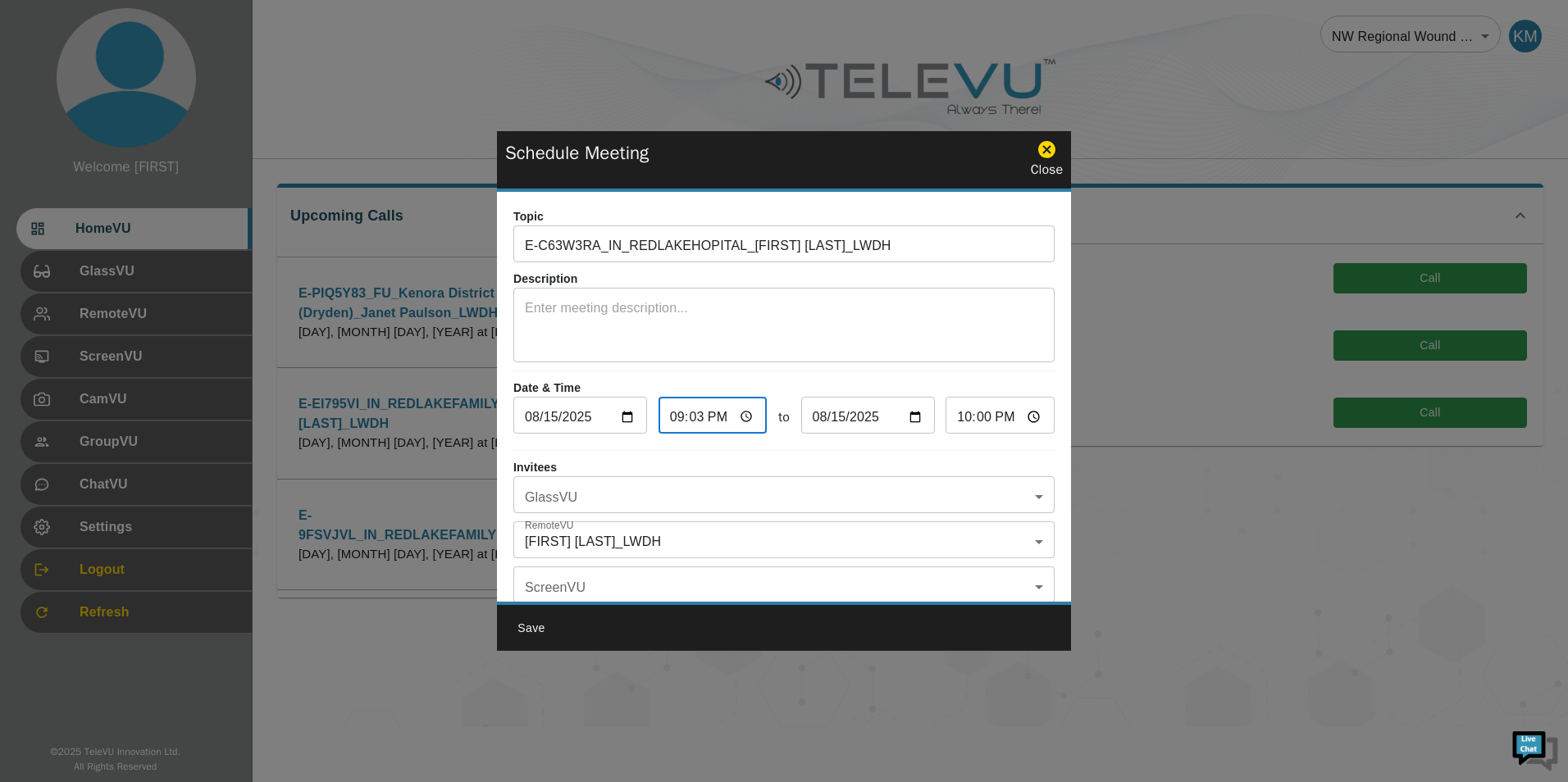 type on "22:03" 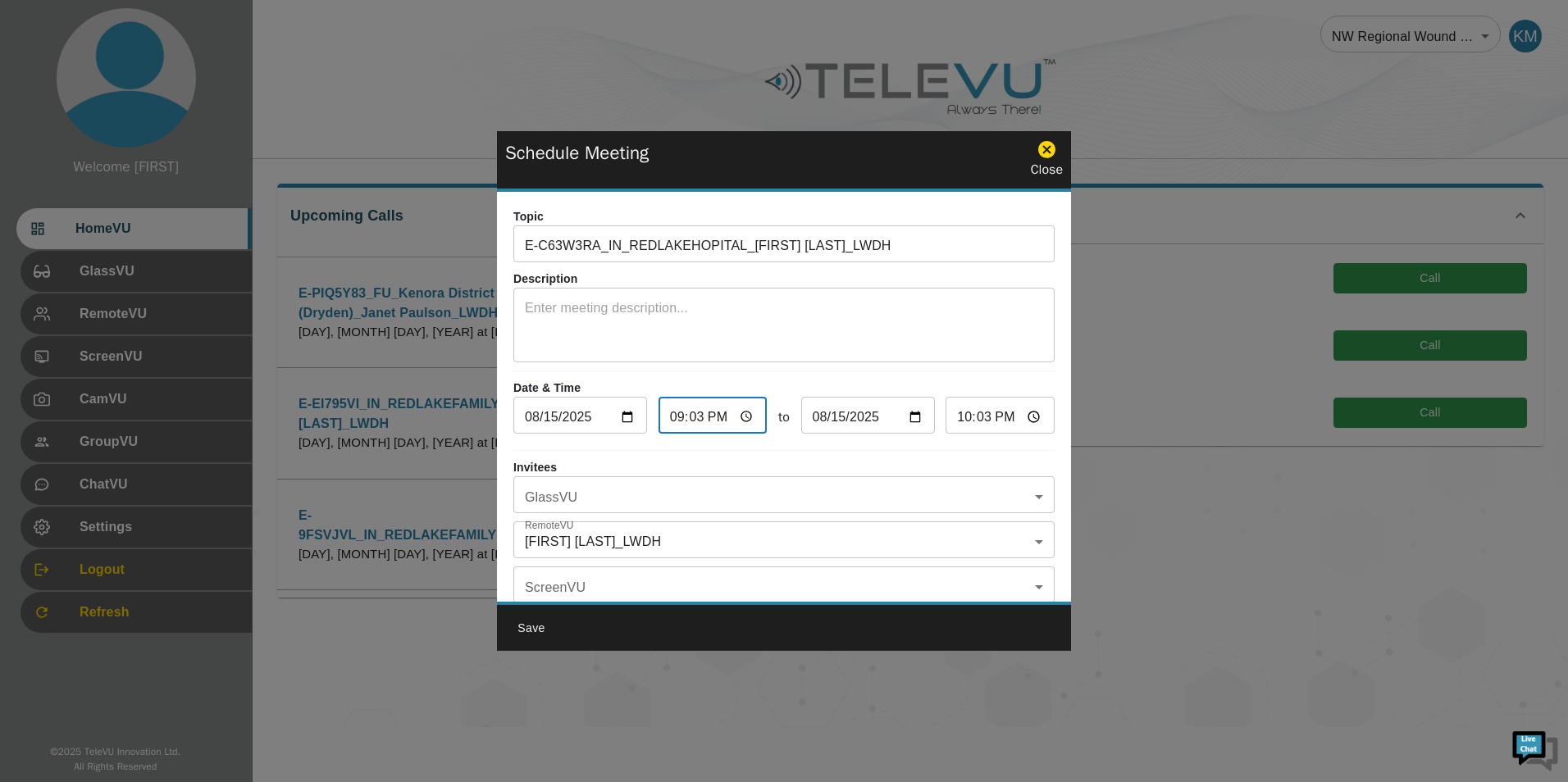 type on "21:33" 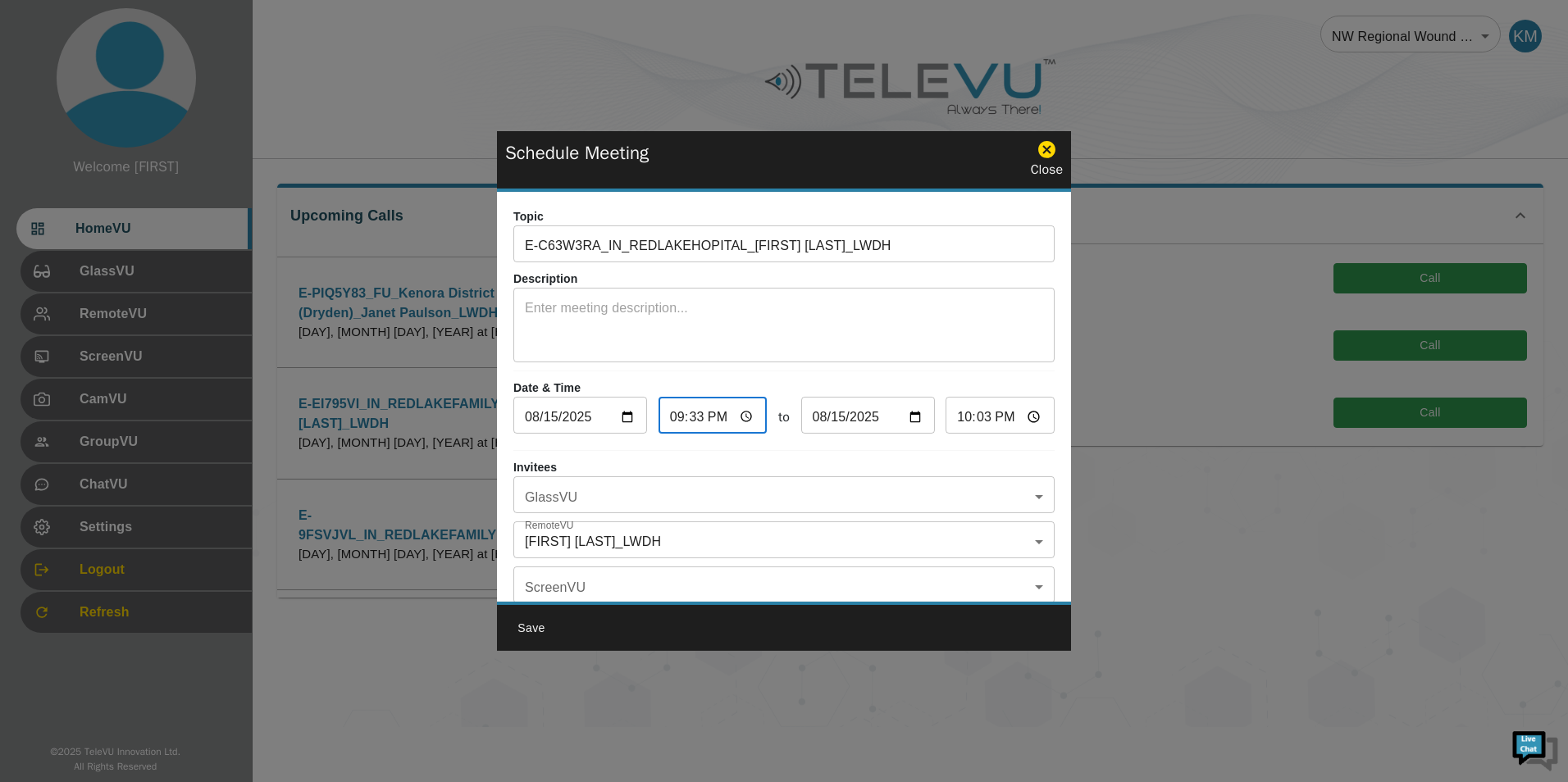 type on "22:33" 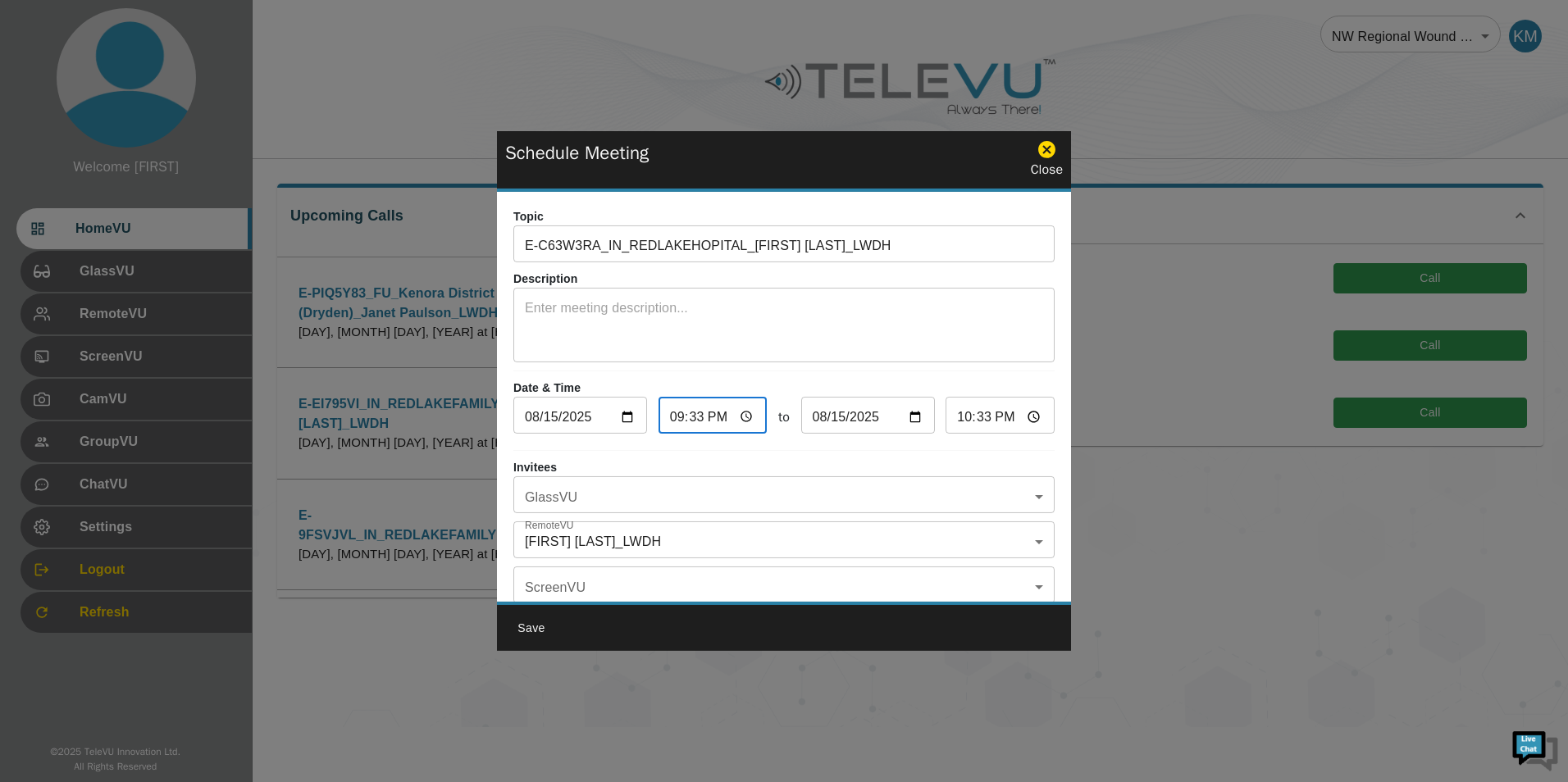 type on "21:03" 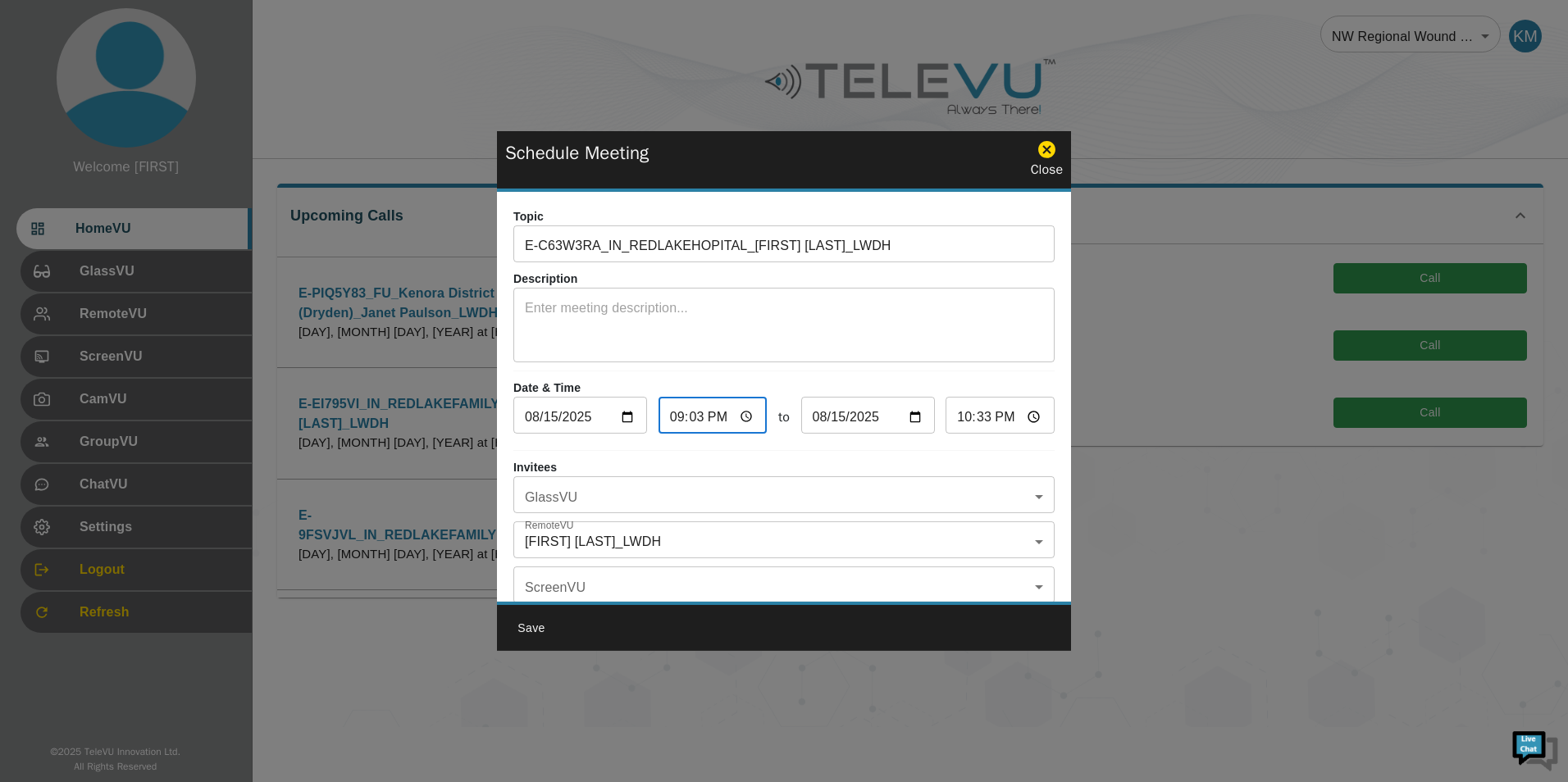 type on "22:03" 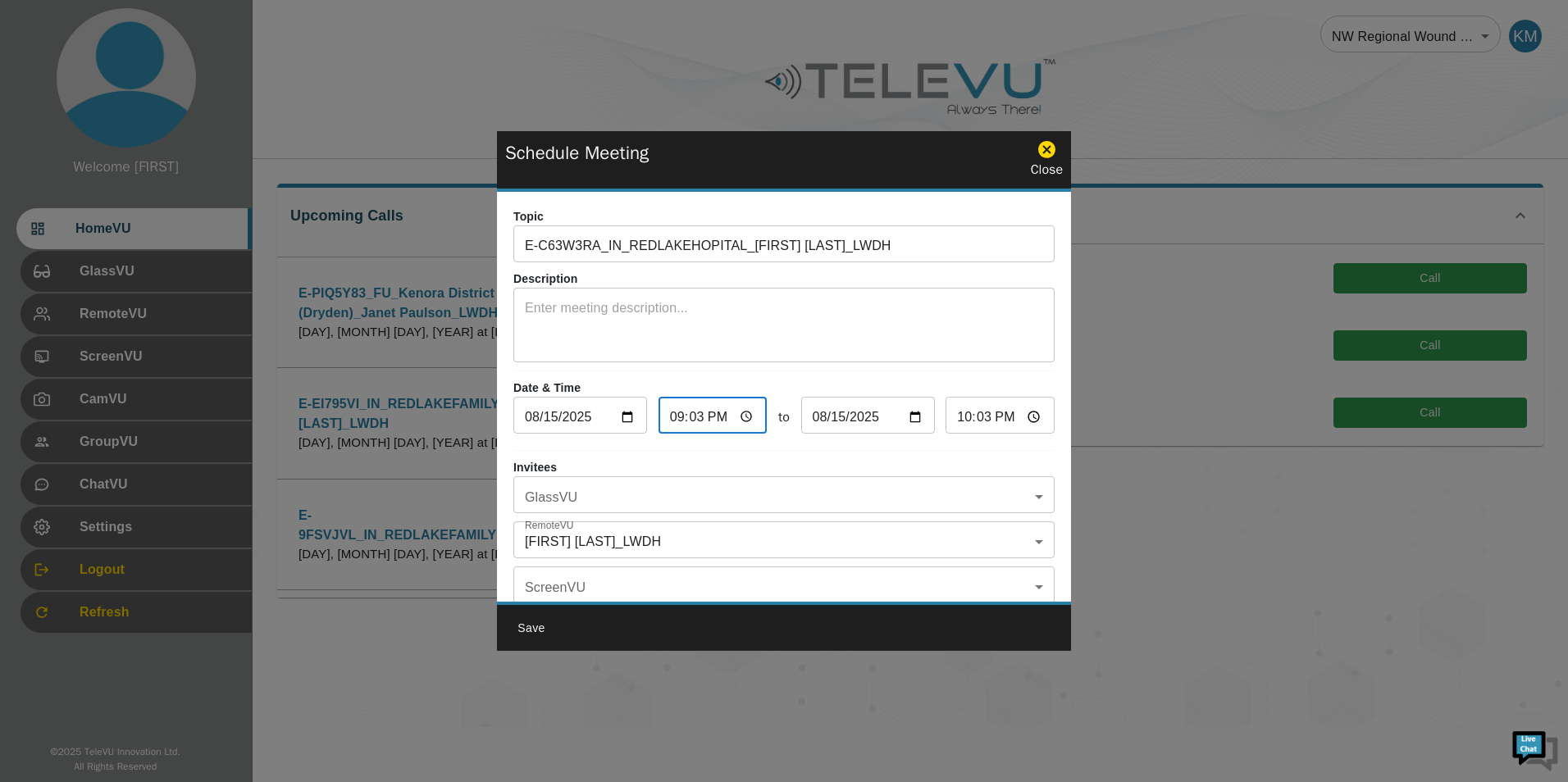 type on "21:30" 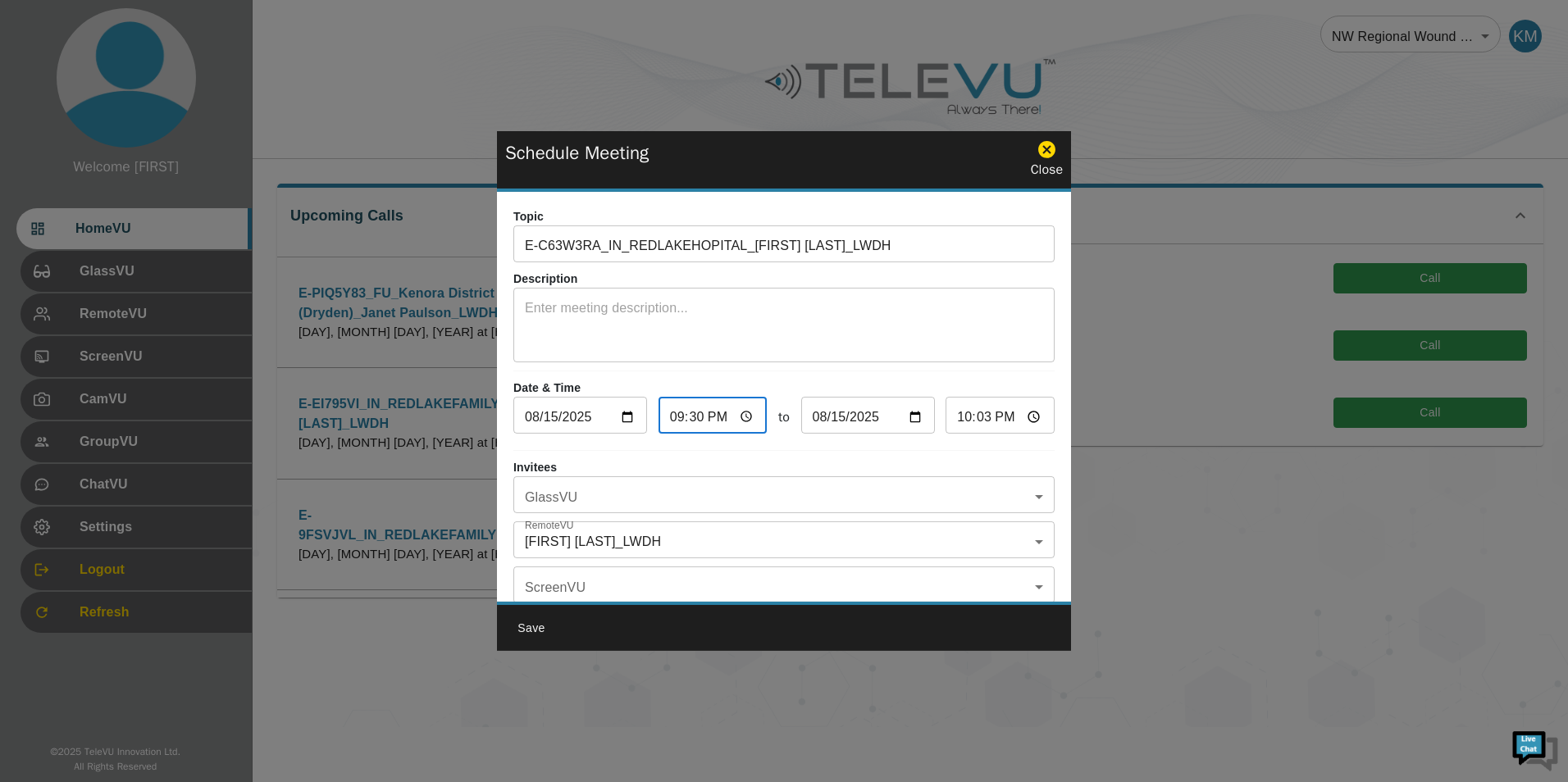 type on "22:30" 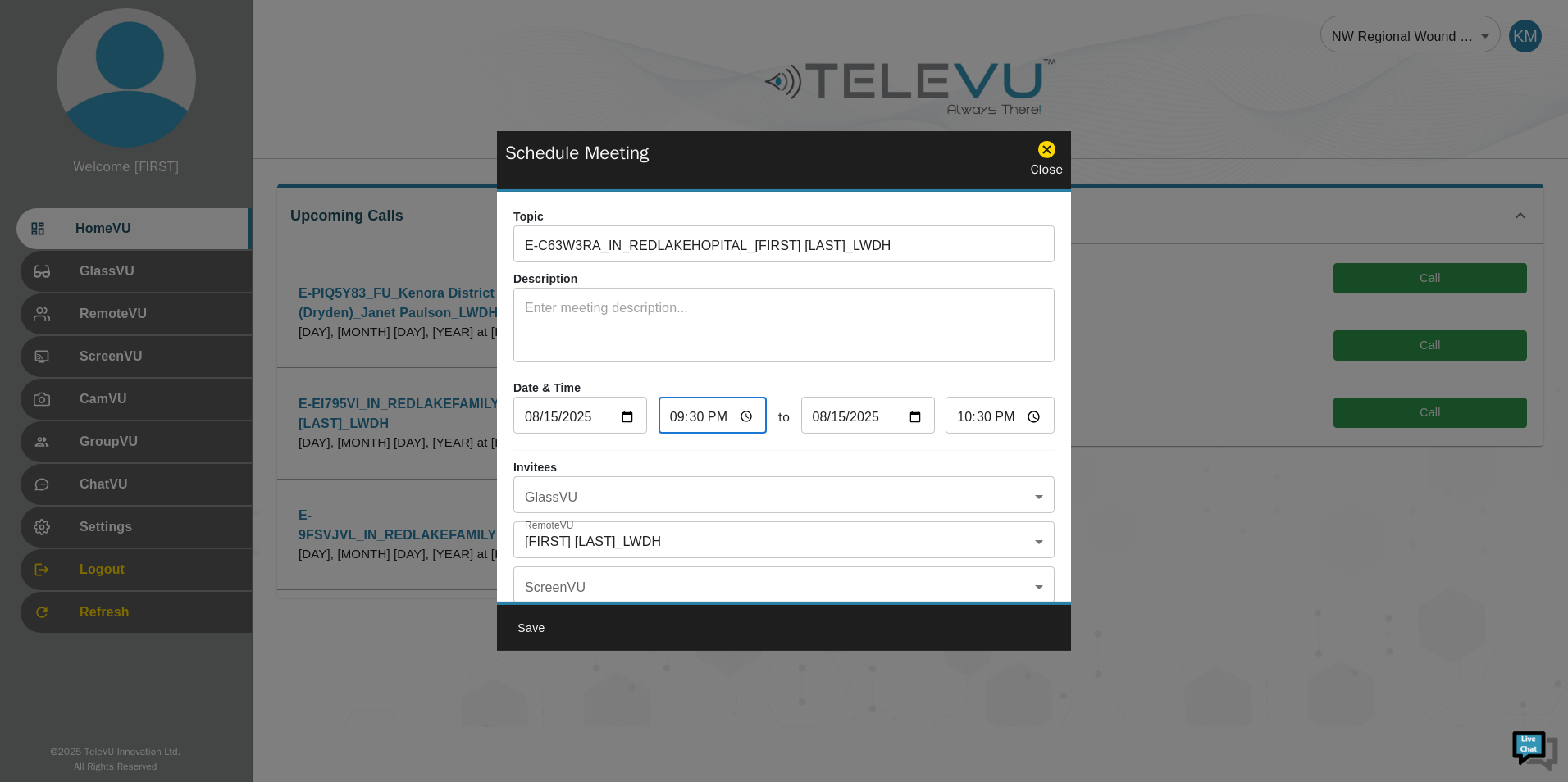 type on "21:03" 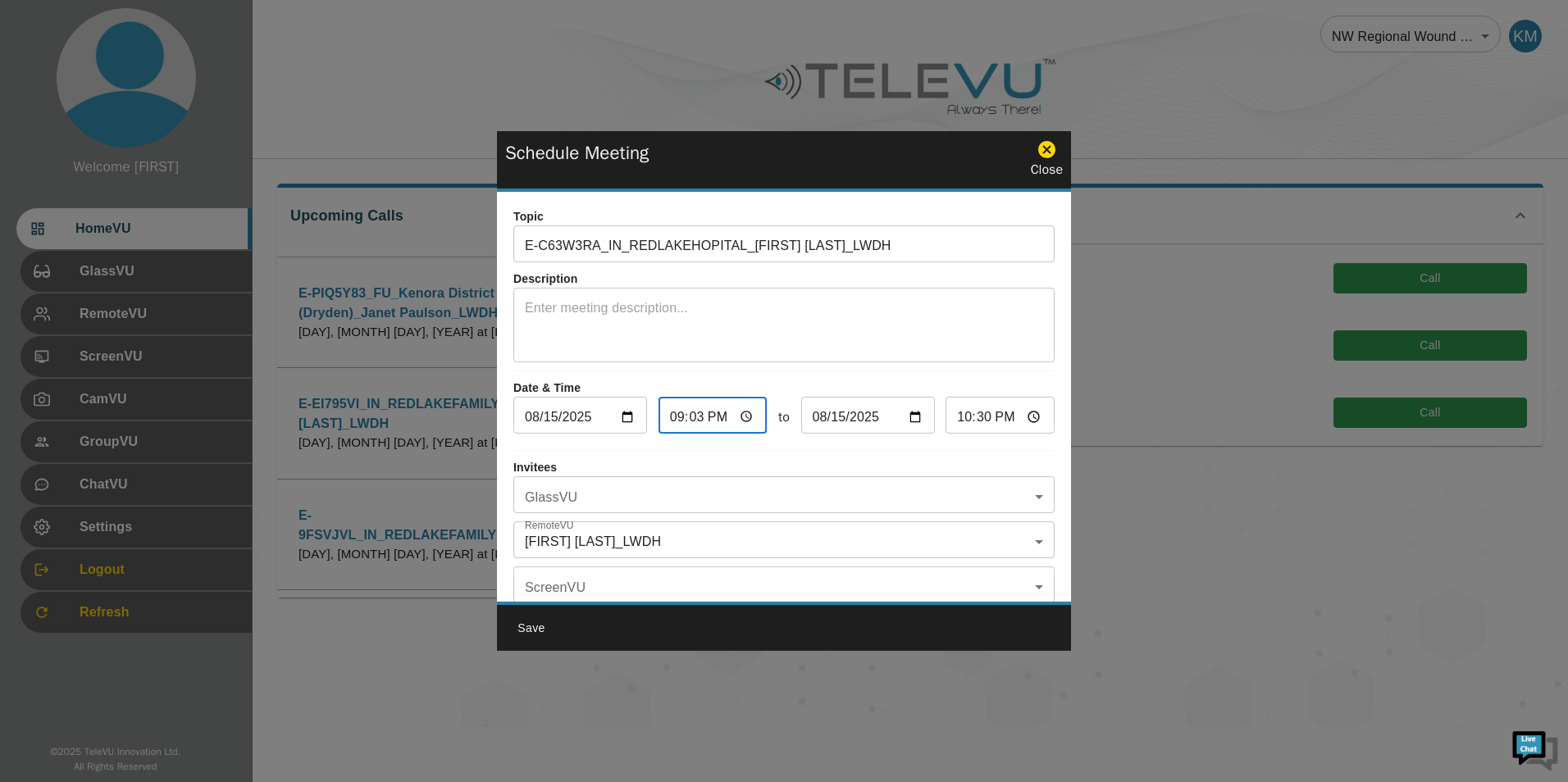 type on "22:03" 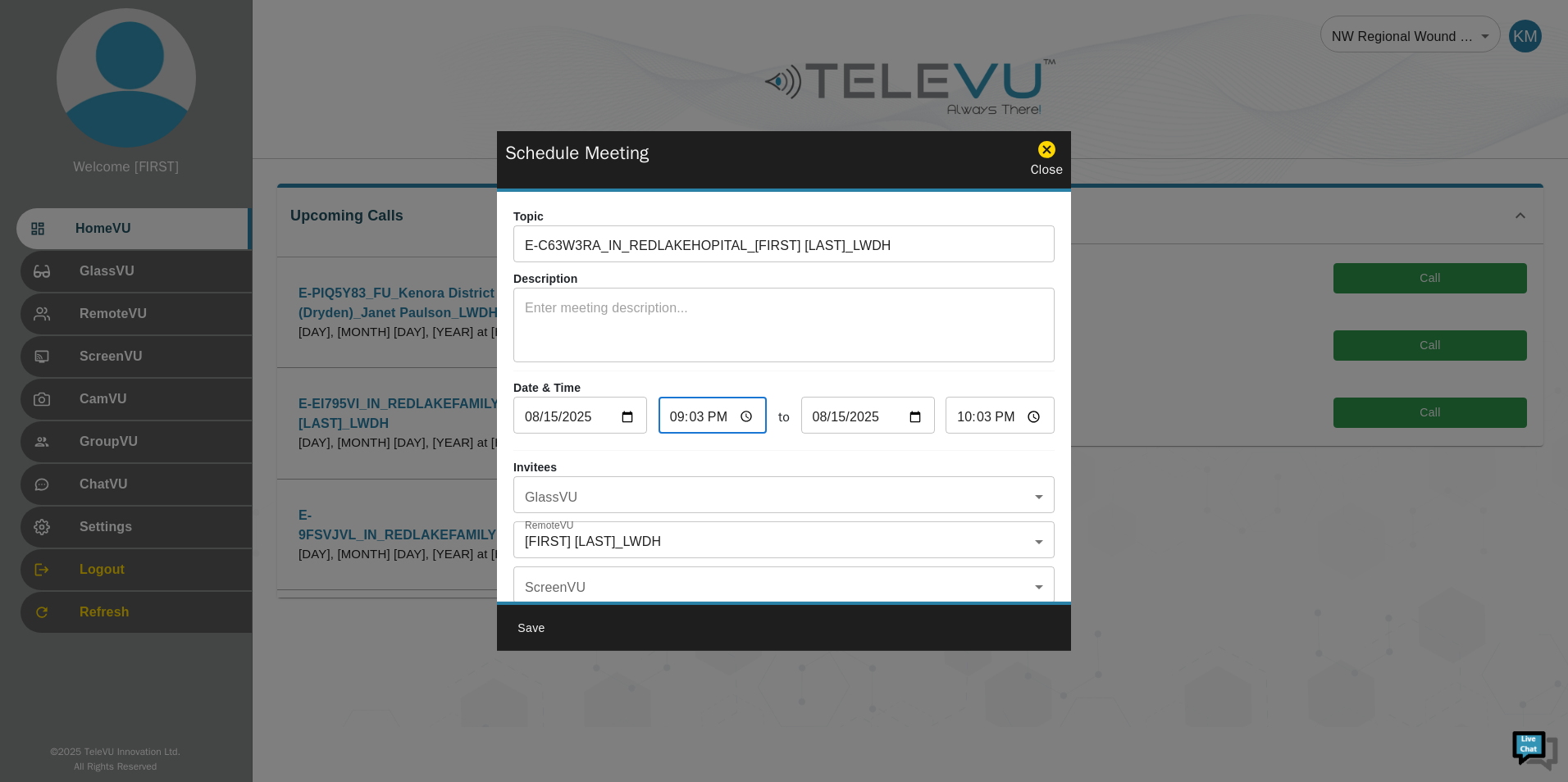 type on "21:30" 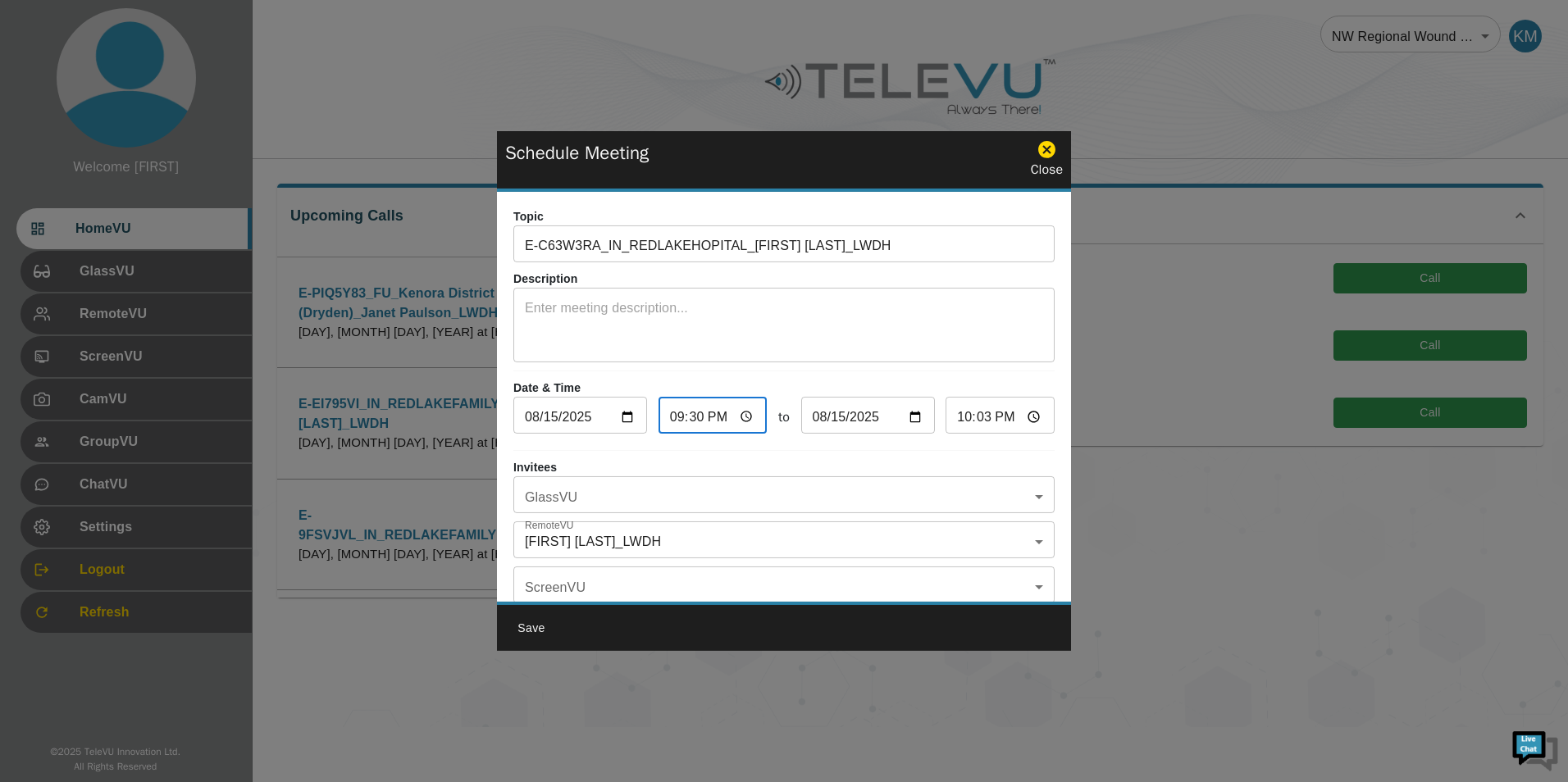 type on "22:30" 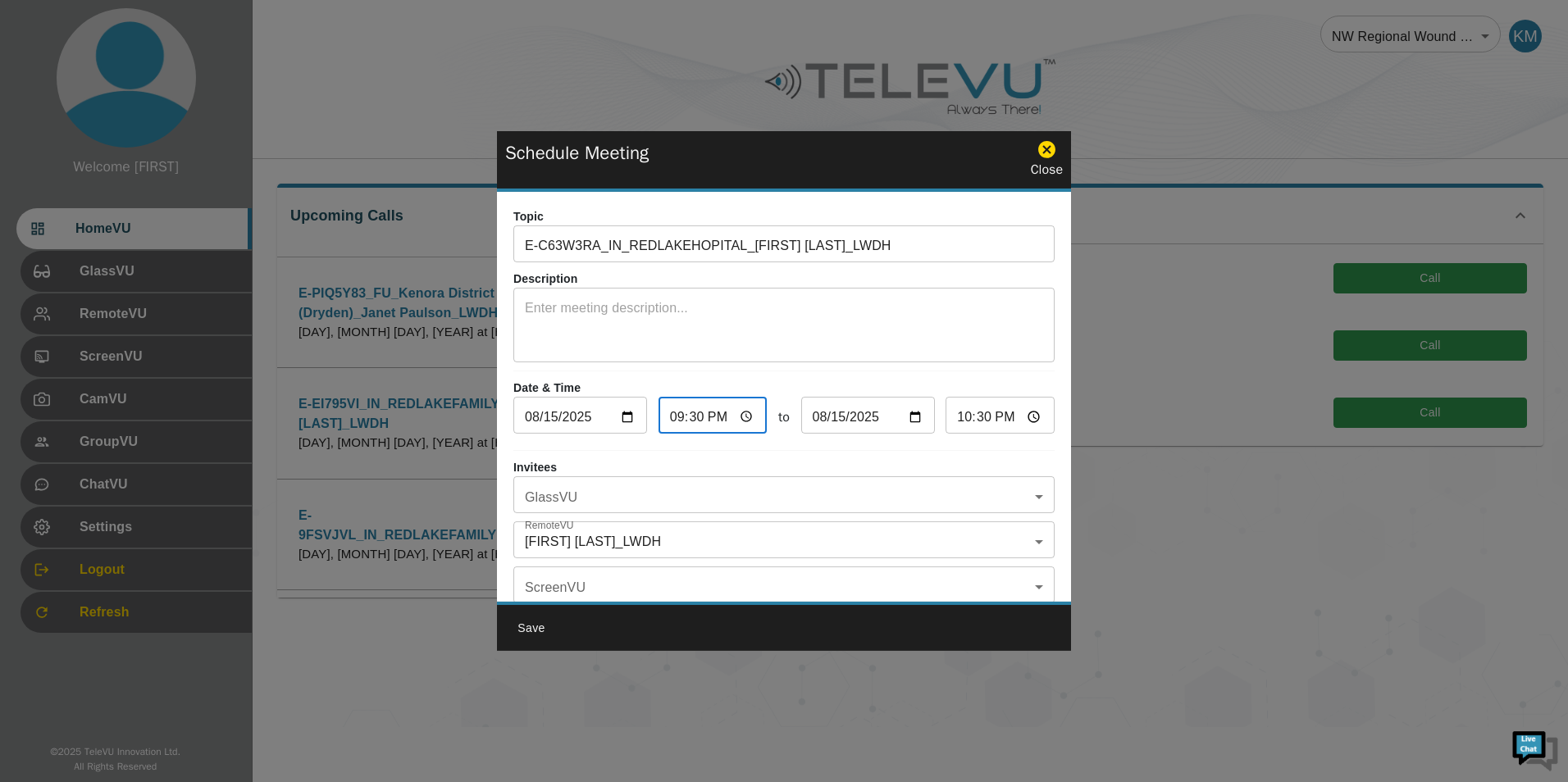 type on "09:30" 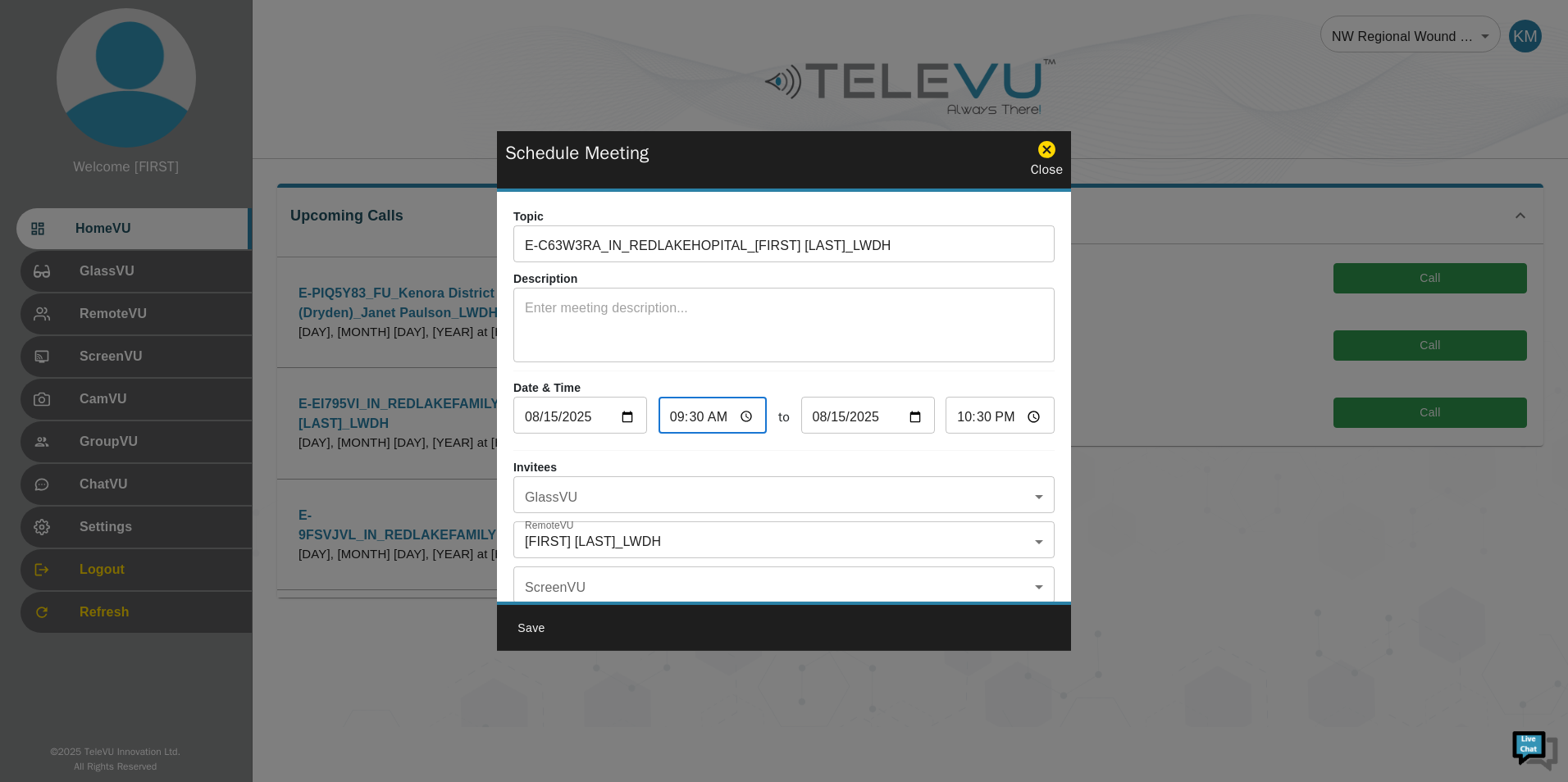 type on "10:30" 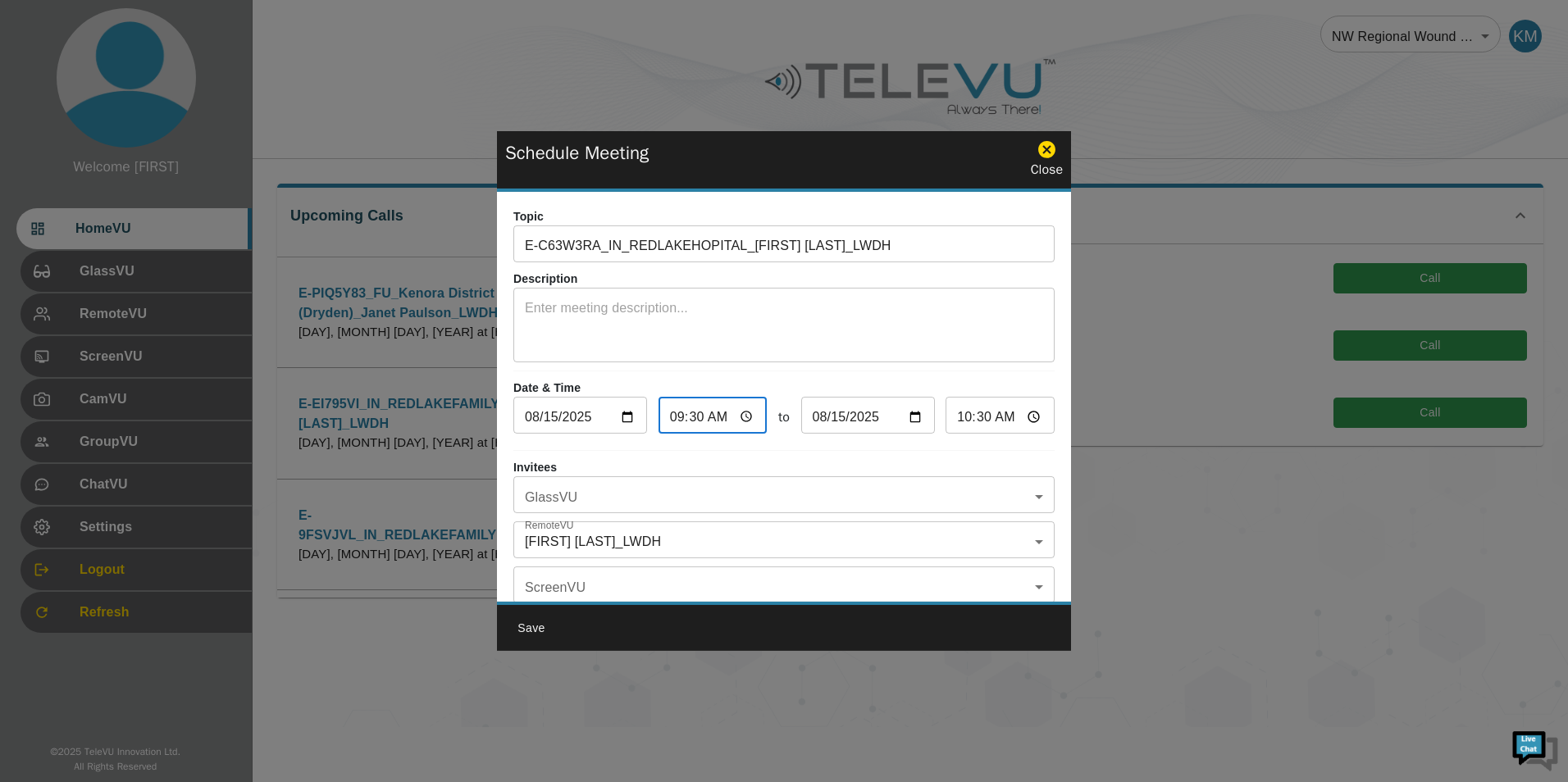 click on "Welcome   [FIRST] HomeVU GlassVU RemoteVU ScreenVU CamVU GroupVU ChatVU Settings Logout Refresh ©  [YEAR]   TeleVU Innovation Ltd. All Rights Reserved NW Regional Wound Care 121 ​ KM Upcoming Calls Schedule E-PIQ5Y83_FU_Kenora District Services Board (Dryden)_[FIRST] [LAST]_LWDH [DAY], [MONTH] [DAY], [YEAR] at [HOUR]:[MINUTE] [AM/PM] Start Call Description Invitees GlassVU Kenora District Services Board (Northwest EMS) RemoteVU [FIRST] [LAST]_LWDH [FIRST] [LAST]_LWDH ScreenVU No ScreenVU users were invited to this meeting! CamVU No CamVU users were invited to this meeting! Edit Cancel Print E-EI795VI_IN_REDLAKEFAMILYTEAM_[FIRST] [LAST]_LWDH [DAY], [MONTH] [DAY], [YEAR] at [HOUR]:[MINUTE] [AM/PM] Start Call Description Invitees GlassVU Red Lake Family Health Team Glass RemoteVU [FIRST] [LAST]_LWDH [FIRST] [LAST]_LWDH ScreenVU No ScreenVU users were invited to this meeting! CamVU No CamVU users were invited to this meeting! Edit Cancel Print E-9FSVJVL_IN_REDLAKEFAMILYHEALTHTEAM_[FIRST] [LAST]_LWDH [DAY], [MONTH] [DAY], [YEAR] at [HOUR]:[MINUTE] [AM/PM] Start Call Description Invitees GlassVU Red Lake Family Health Team Glass RemoteVU [FIRST] [LAST]_LWDH [FIRST] [LAST]_LWDH ScreenVU CamVU Edit Cancel Print GlassVU" at bounding box center [784, 363] 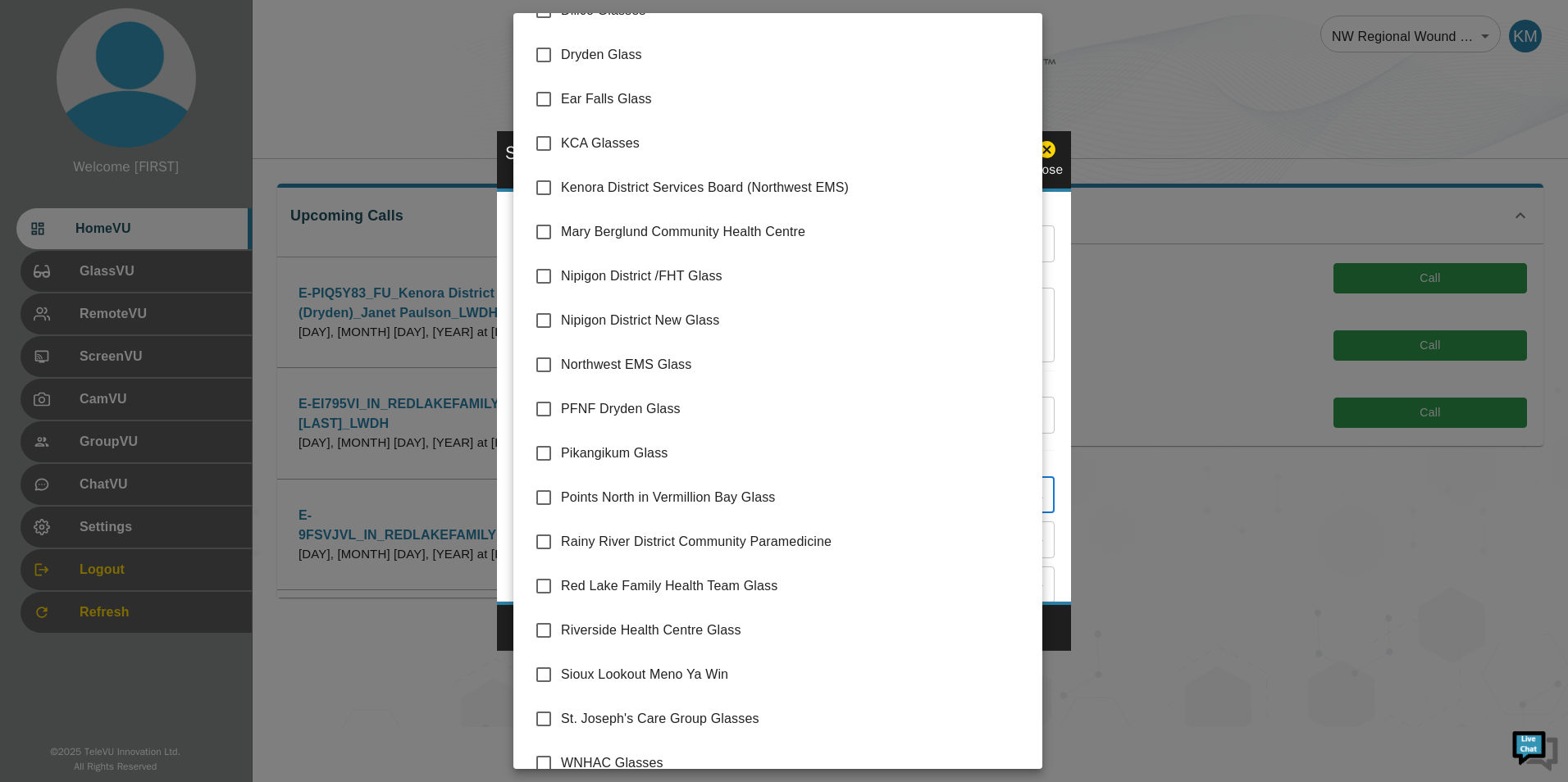 scroll, scrollTop: 187, scrollLeft: 0, axis: vertical 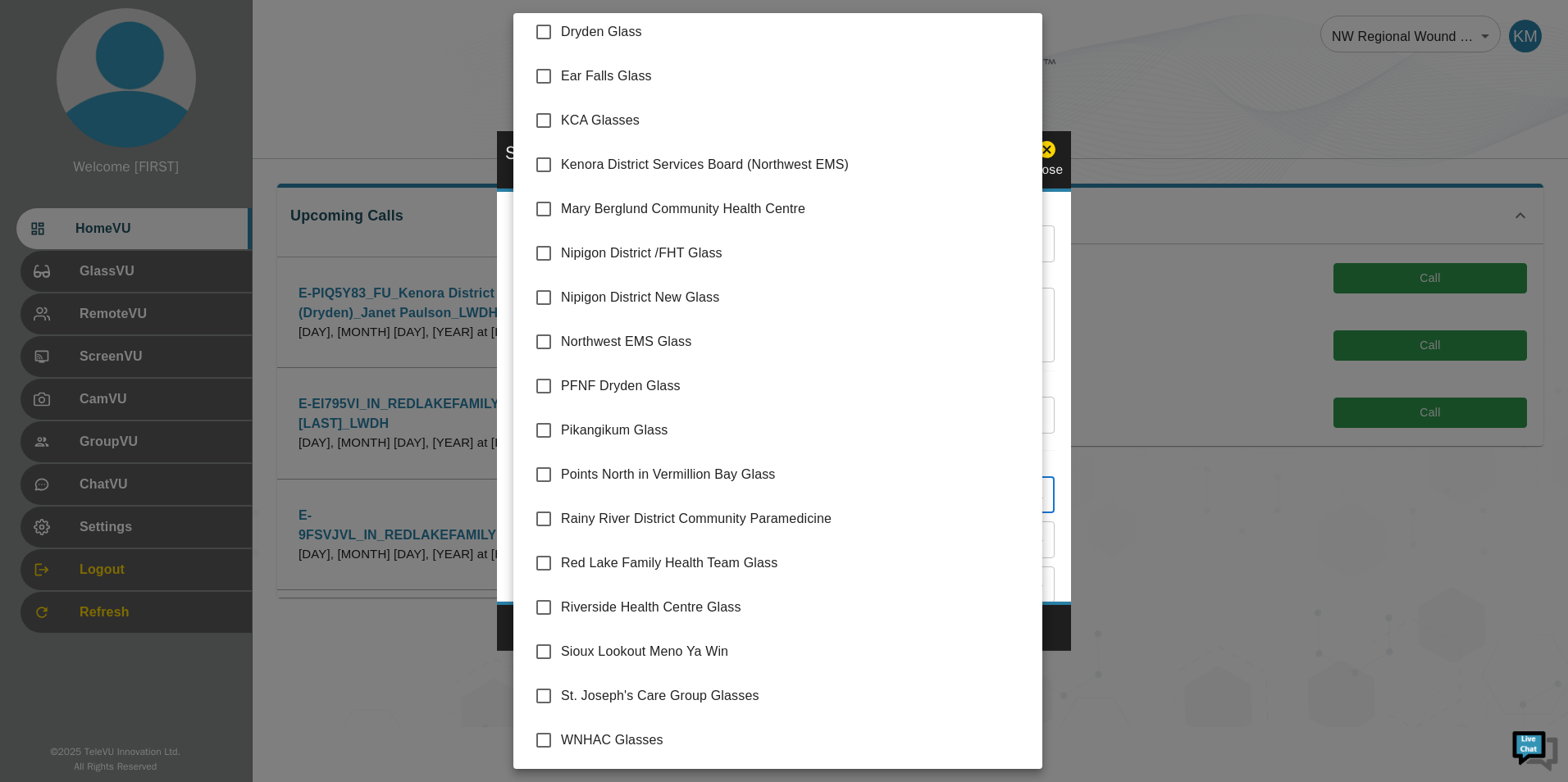 click on "Red Lake Family Health Team Glass" at bounding box center (795, 563) 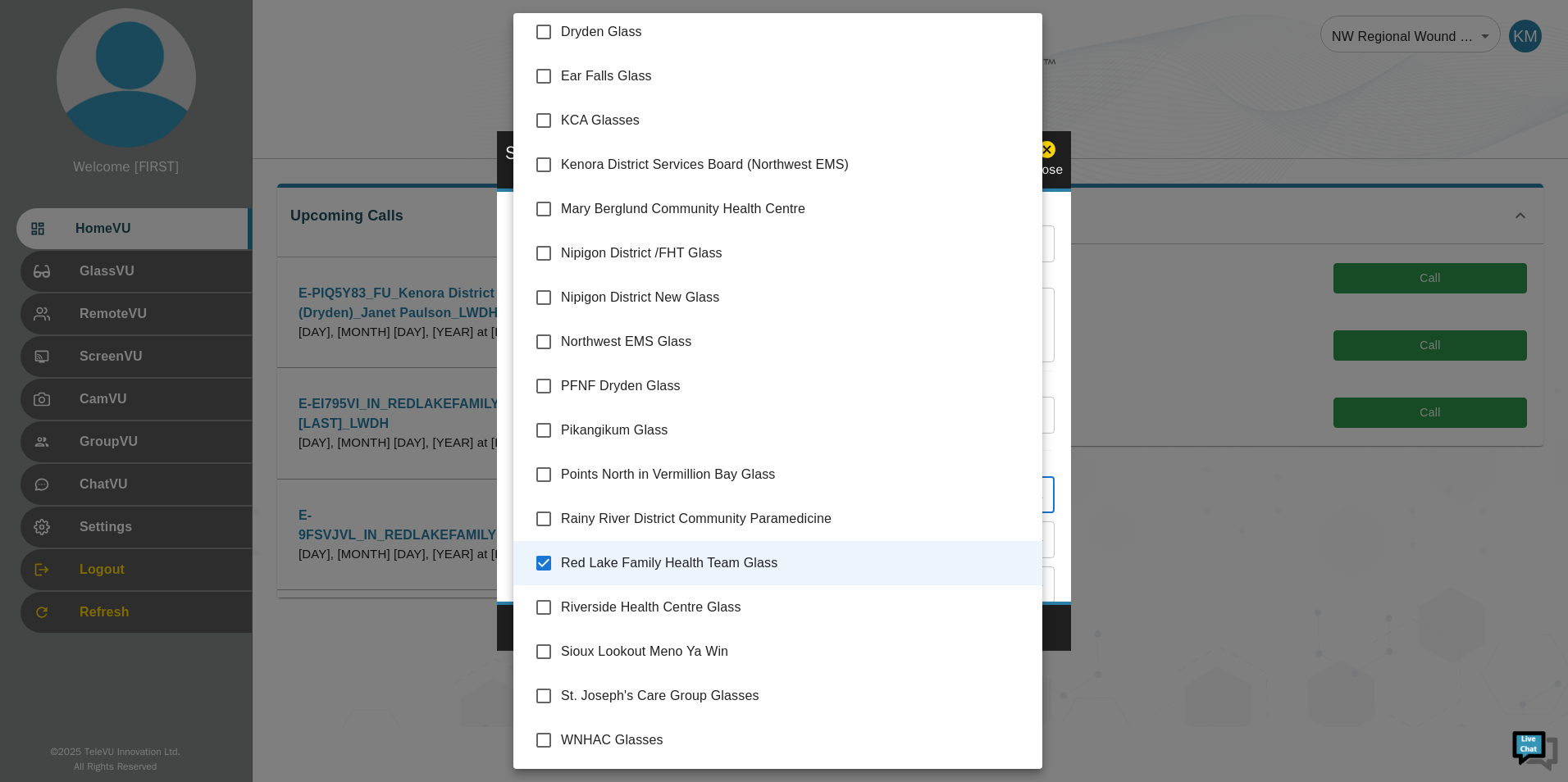 click at bounding box center (784, 391) 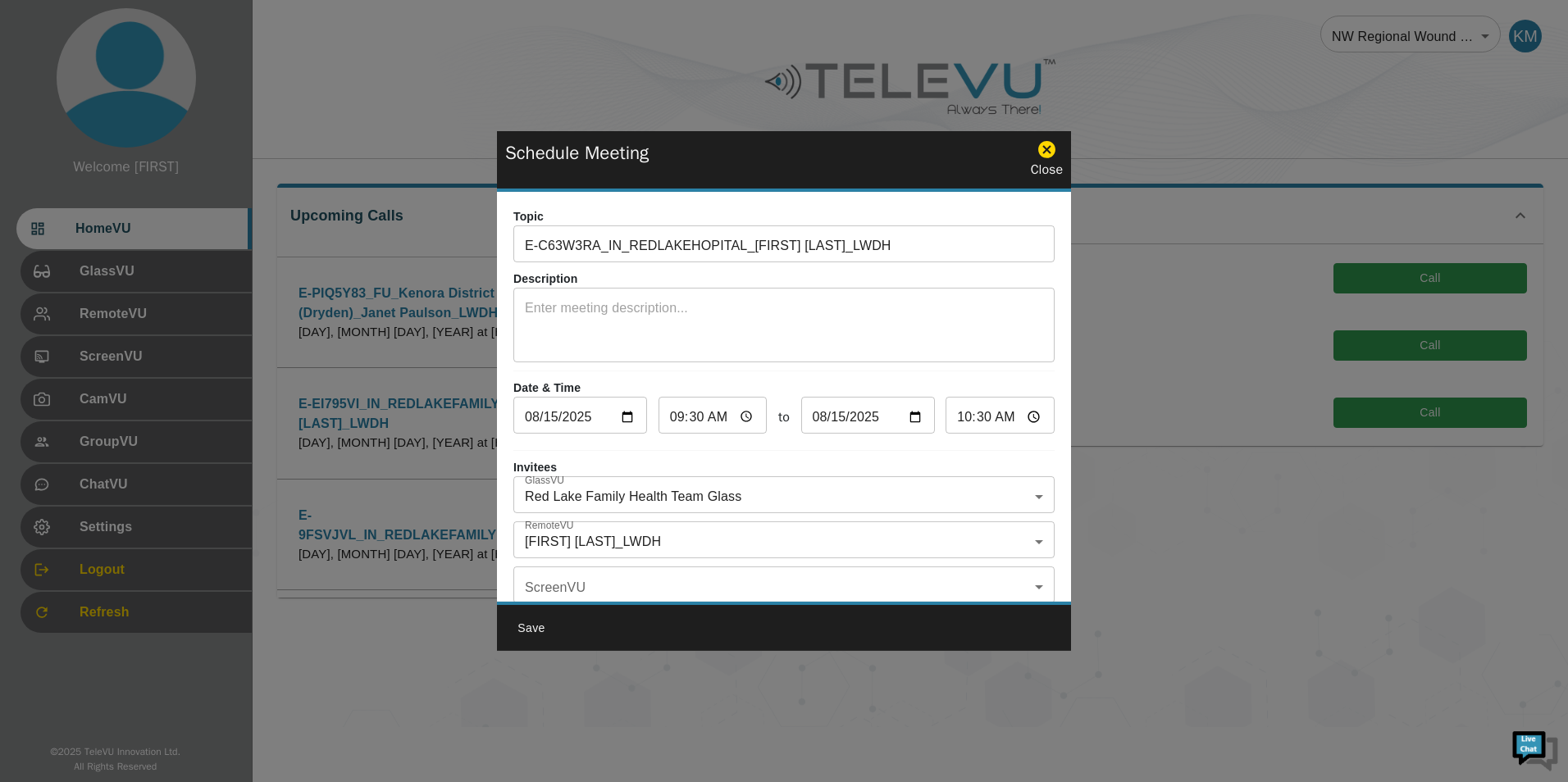 click on "Invitees GlassVU Red Lake Family Health Team Glass Red Lake Family Health Team Glass GlassVU RemoteVU [FIRST] [LAST]_LWDH [FIRST] [LAST]_LWDH RemoteVU ScreenVU ​ ScreenVU CamVU ​ CamVU" at bounding box center (784, 560) 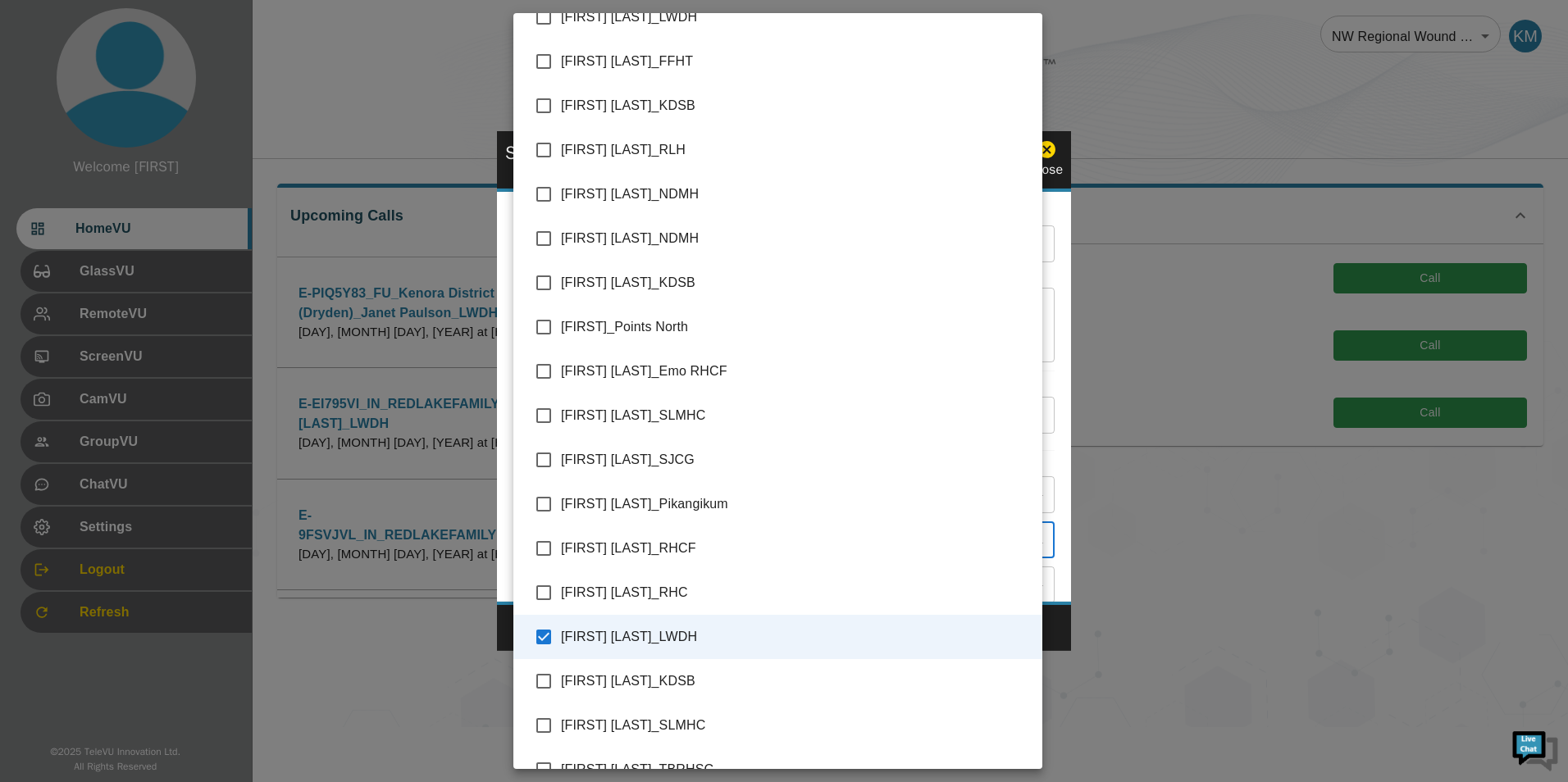 scroll, scrollTop: 1587, scrollLeft: 0, axis: vertical 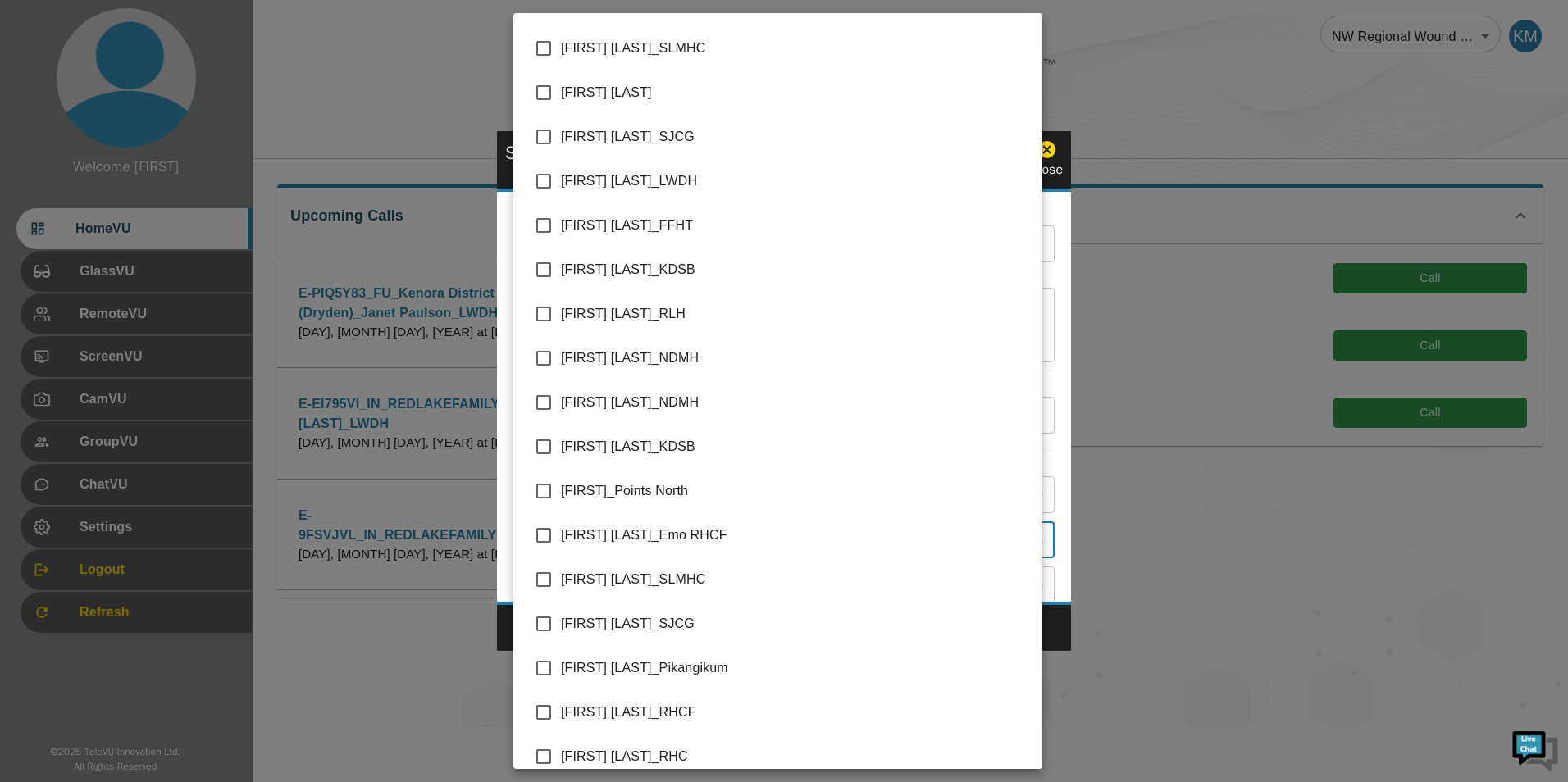 click on "[FIRST] [LAST]_LWDH" at bounding box center [777, 181] 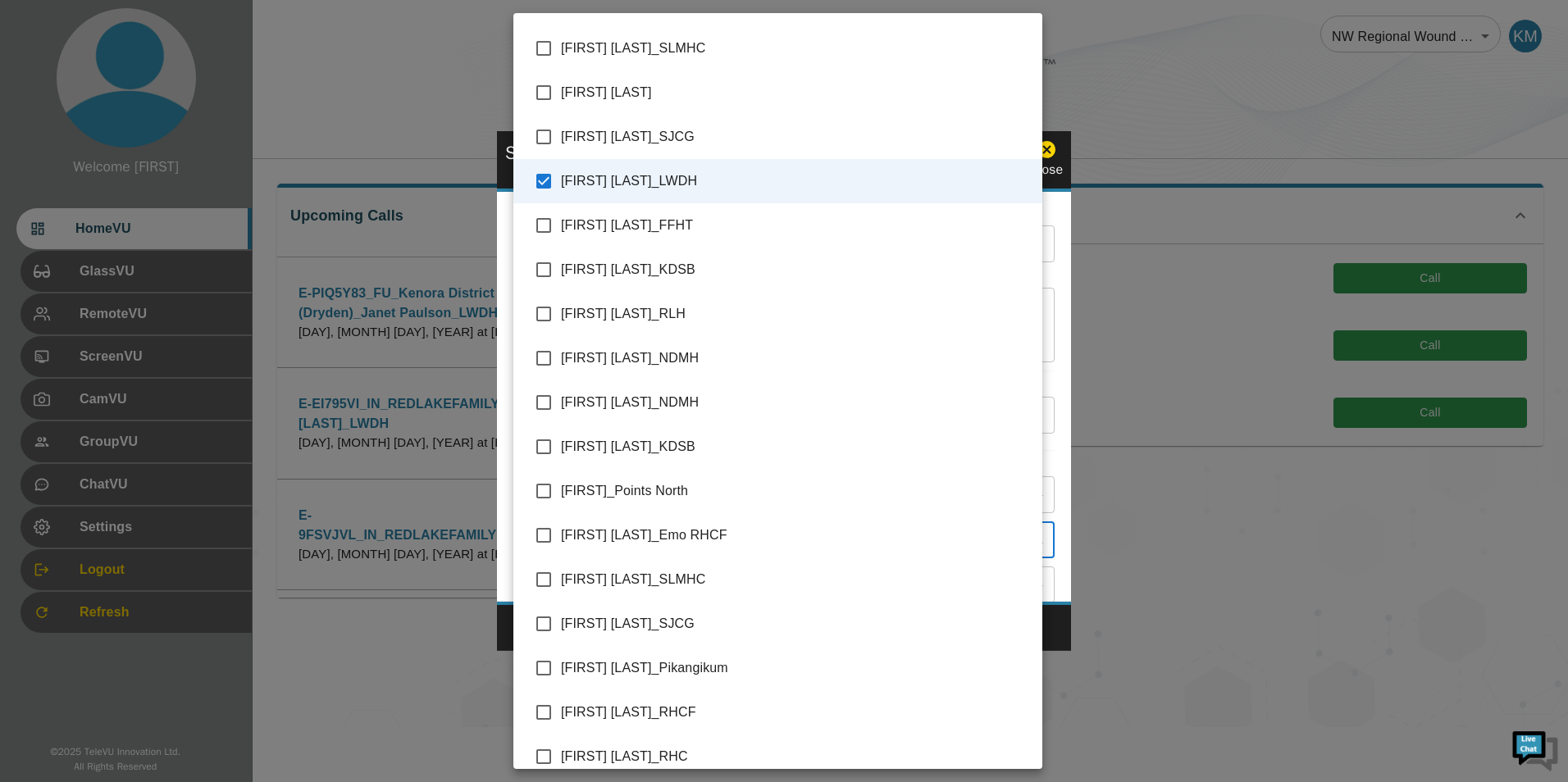 click at bounding box center (784, 391) 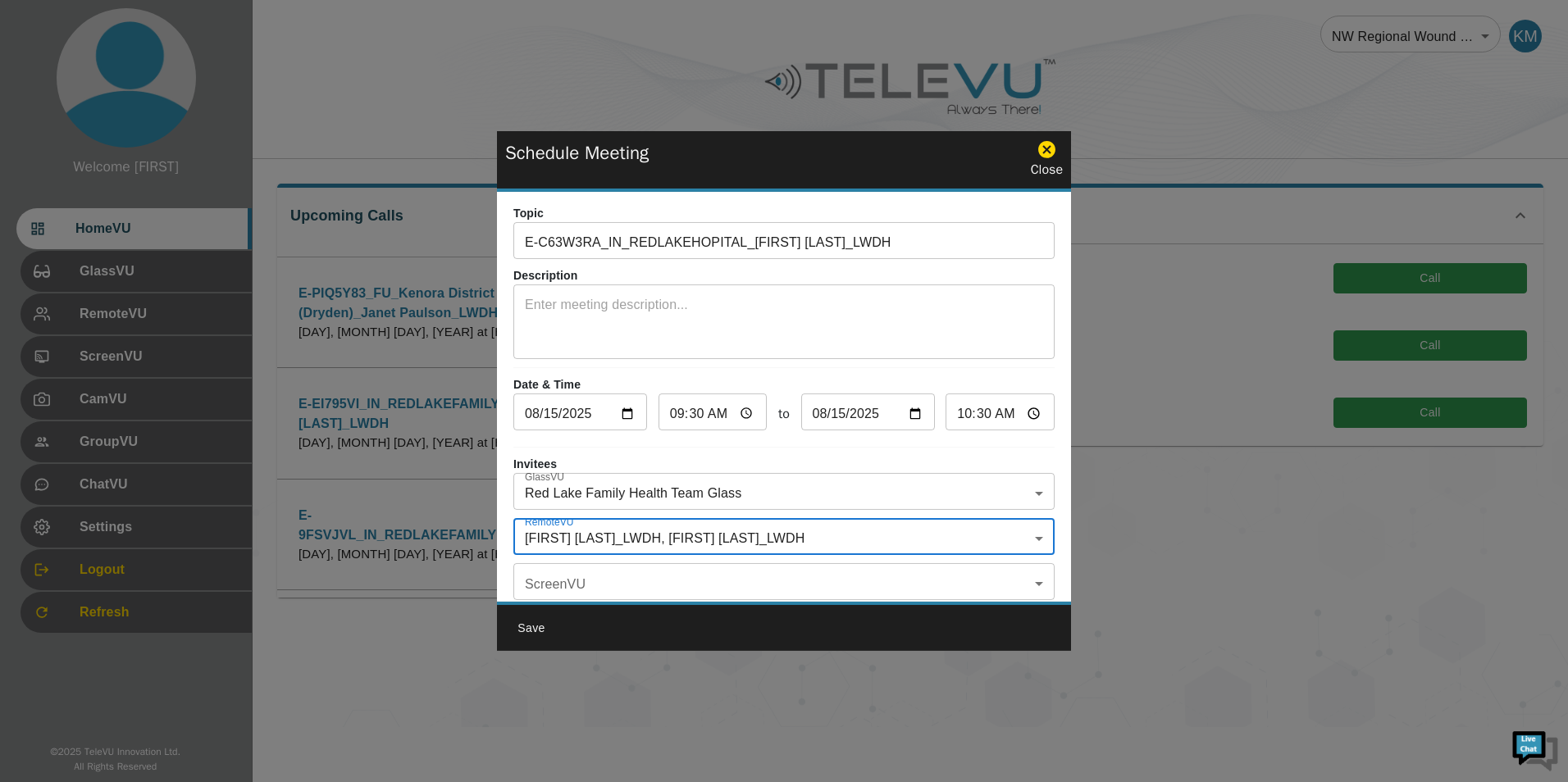 scroll, scrollTop: 0, scrollLeft: 0, axis: both 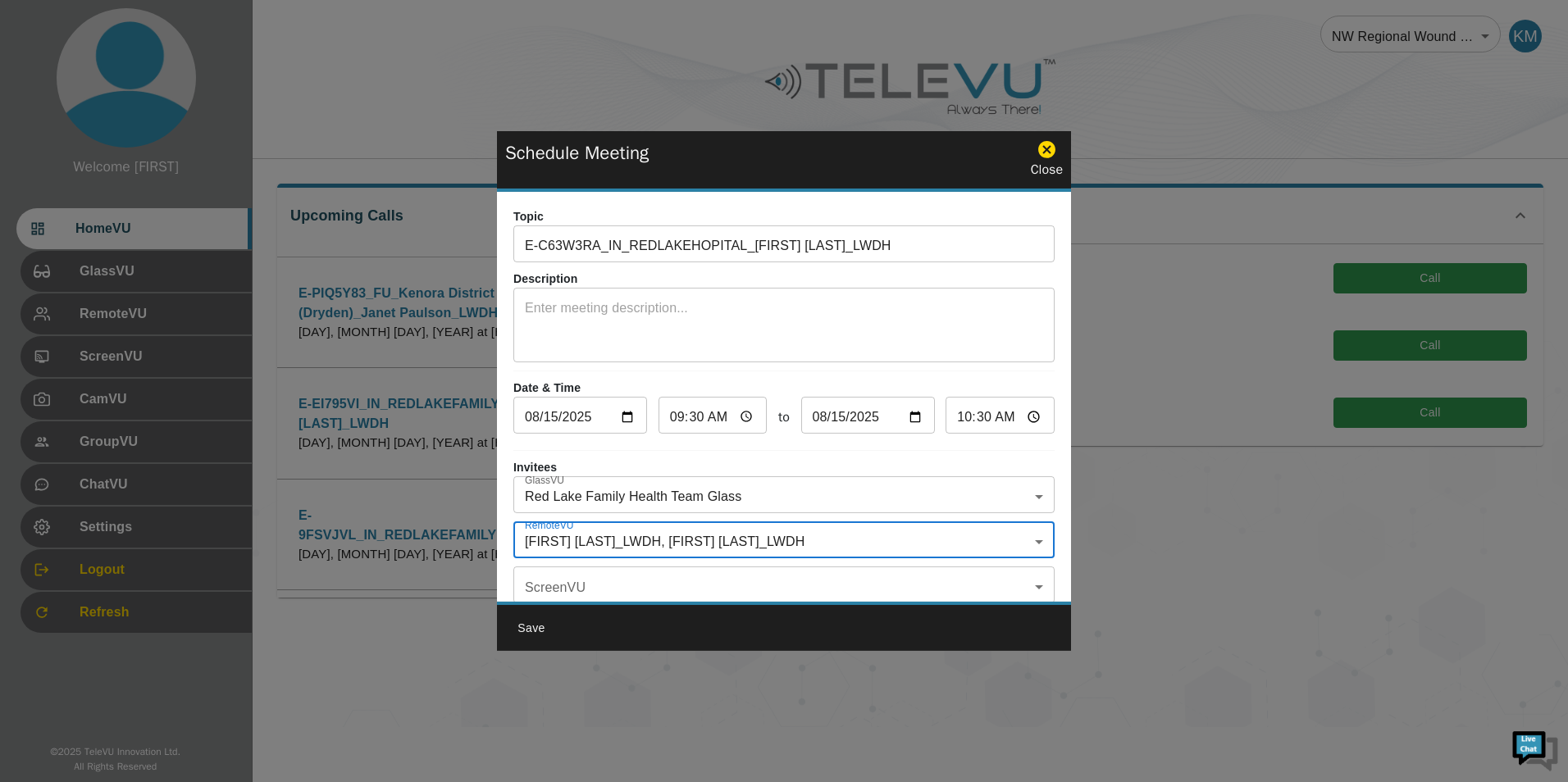 click on "Save" at bounding box center (531, 628) 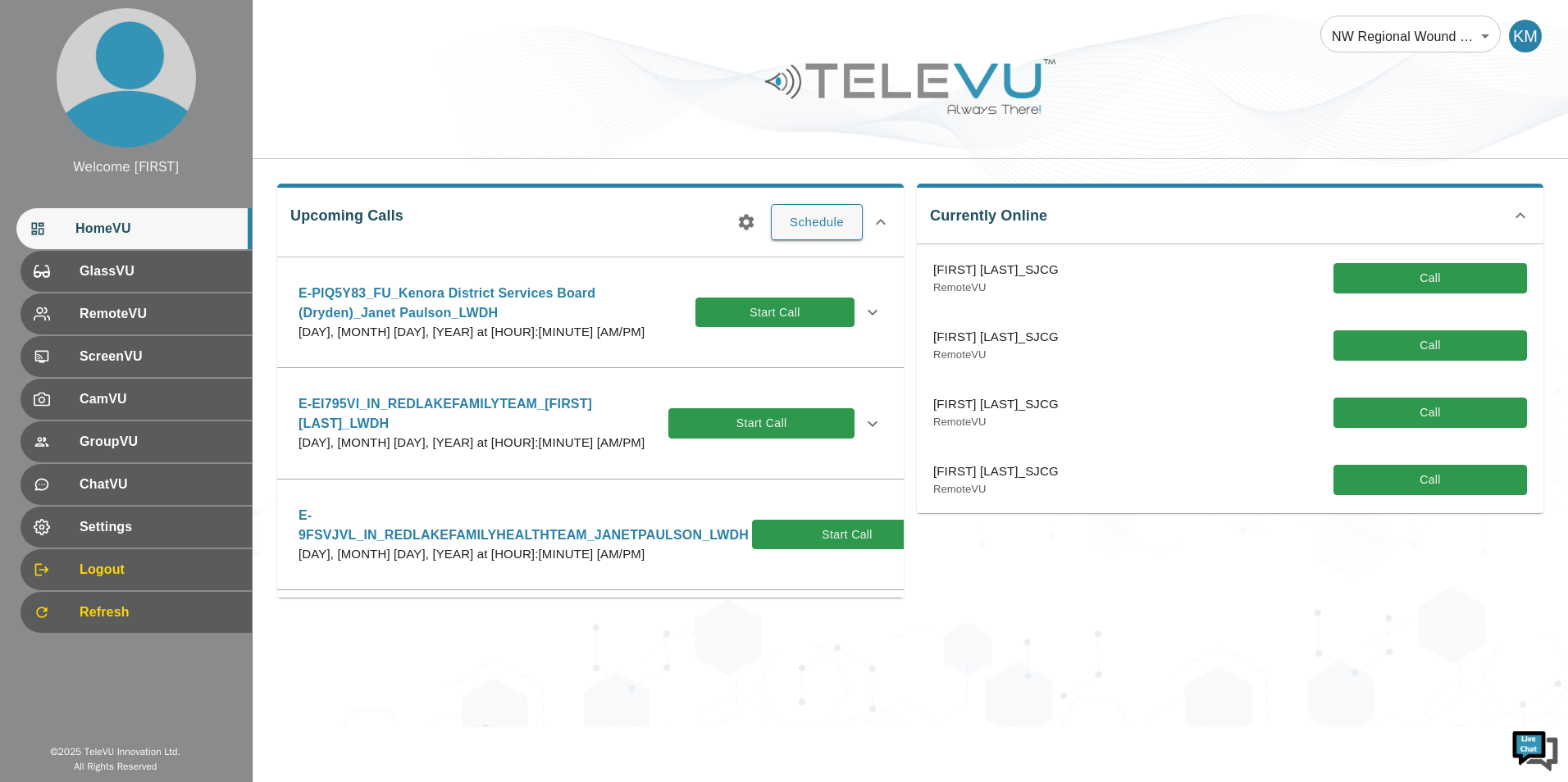 click on "NW Regional Wound Care 121 ​ KM Upcoming Calls Schedule E-PIQ5Y83_FU_Kenora District Services Board (Dryden)_[FIRST] [LAST]_LWDH [DAY], [MONTH] [DAY], [YEAR] at [HOUR]:[MINUTE] [AM/PM] Start Call Description Invitees GlassVU Kenora District Services Board (Northwest EMS) RemoteVU [FIRST] [LAST]_LWDH [FIRST] [LAST]_LWDH ScreenVU No ScreenVU users were invited to this meeting! CamVU No CamVU users were invited to this meeting! Edit Cancel Print E-EI795VI_IN_REDLAKEFAMILYTEAM_[FIRST] [LAST]_LWDH [DAY], [MONTH] [DAY], [YEAR] at [HOUR]:[MINUTE] [AM/PM] Start Call Description Invitees GlassVU Red Lake Family Health Team Glass RemoteVU [FIRST] [LAST]_LWDH [FIRST] [LAST]_LWDH ScreenVU No ScreenVU users were invited to this meeting! CamVU No CamVU users were invited to this meeting! Edit Cancel Print E-9FSVJVL_IN_REDLAKEFAMILYHEALTHTEAM_[FIRST] [LAST]_LWDH [DAY], [MONTH] [DAY], [YEAR] at [HOUR]:[MINUTE] [AM/PM] Start Call Description Invitees GlassVU Red Lake Family Health Team Glass RemoteVU [FIRST] [LAST]_LWDH [FIRST] [LAST]_LWDH ScreenVU CamVU Edit Cancel Print GlassVU" at bounding box center (910, 363) 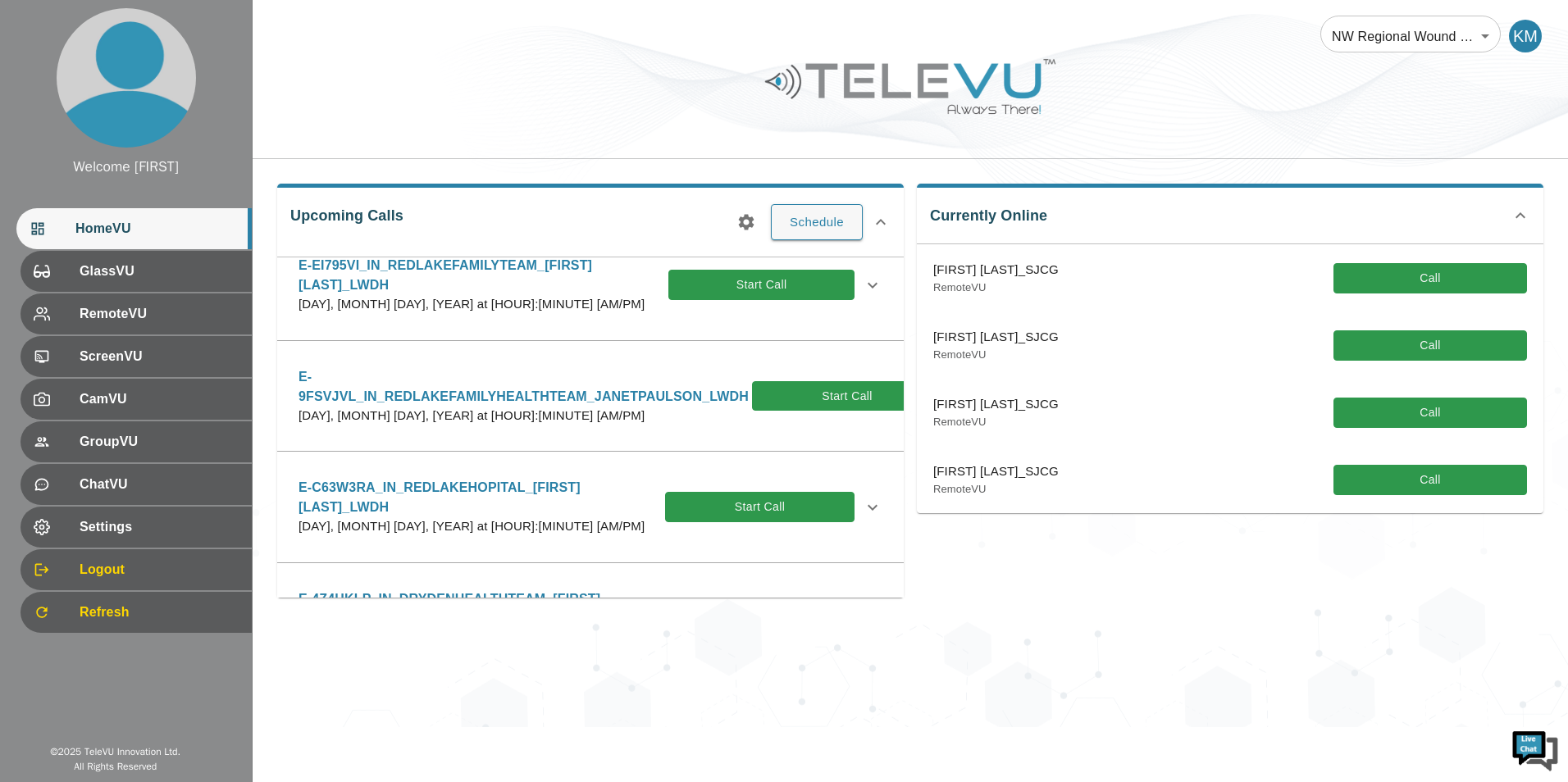 scroll, scrollTop: 164, scrollLeft: 0, axis: vertical 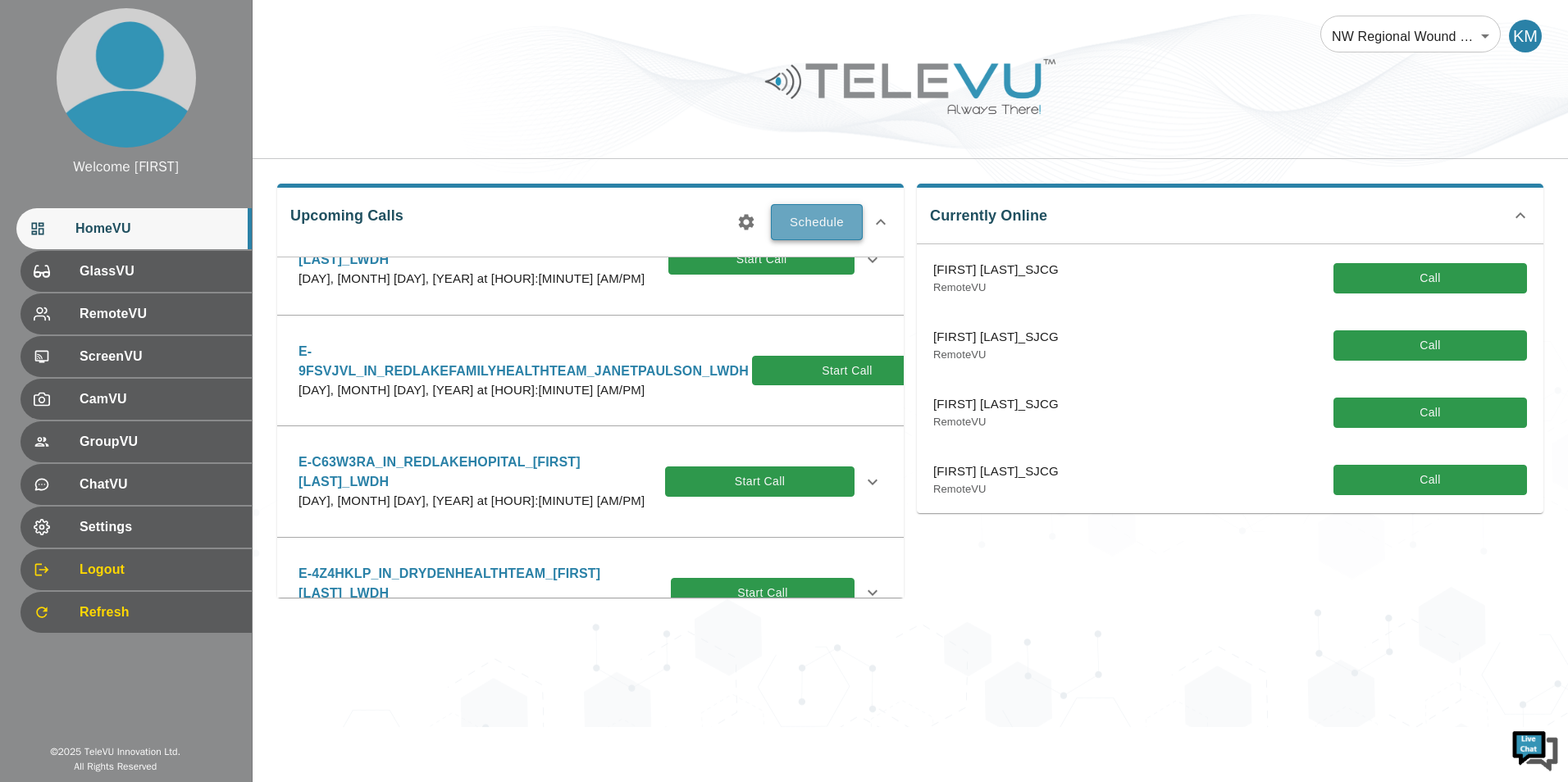 click on "Schedule" at bounding box center (817, 222) 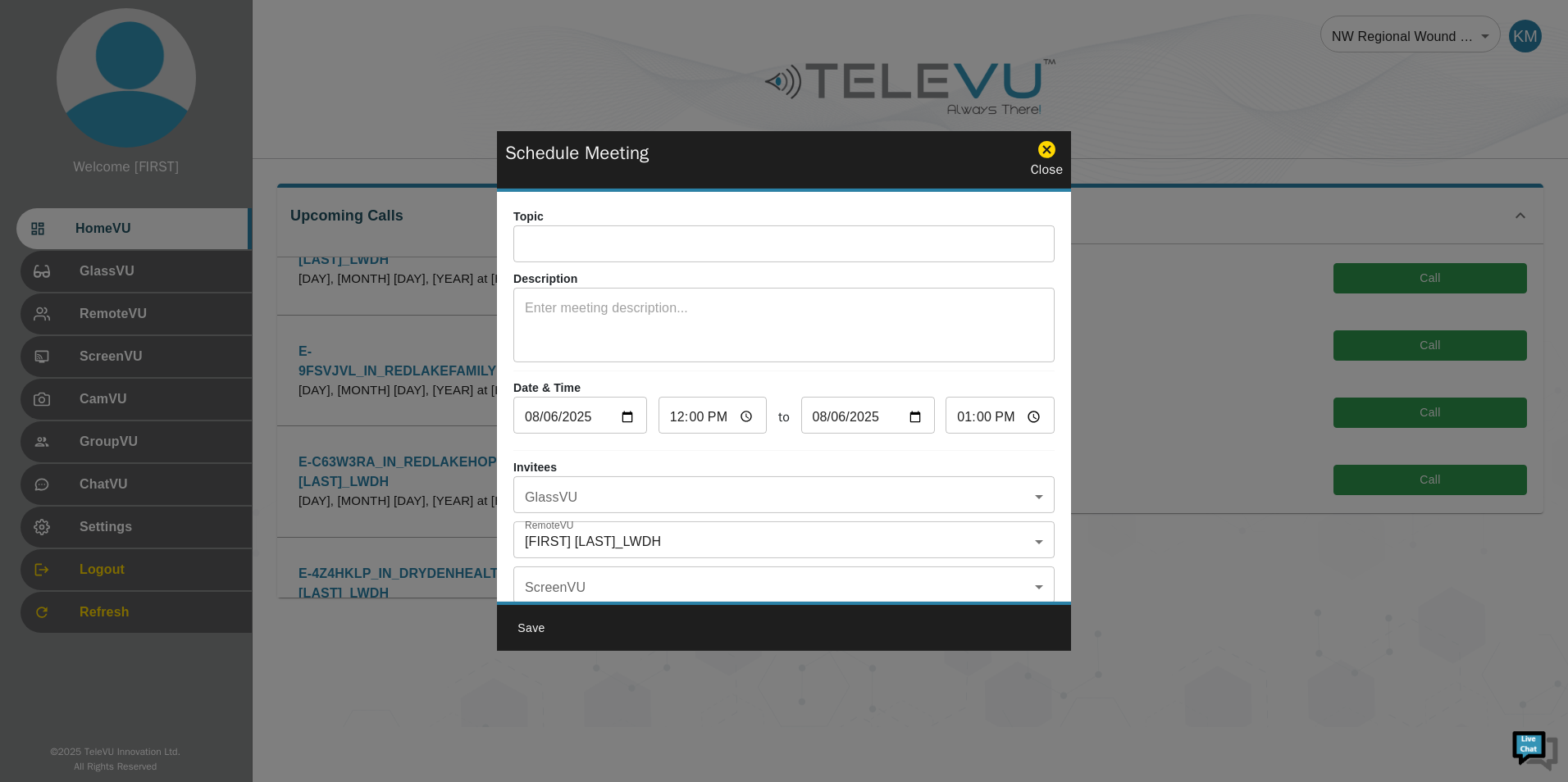 click on "Welcome   [FIRST] HomeVU GlassVU RemoteVU ScreenVU CamVU GroupVU ChatVU Settings Logout Refresh ©  [YEAR]   TeleVU Innovation Ltd. All Rights Reserved NW Regional Wound Care 121 ​ KM Upcoming Calls Schedule E-PIQ5Y83_FU_Kenora District Services Board (Dryden)_[FIRST] [LAST]_LWDH [DAY], [MONTH] [DAY], [YEAR] at [HOUR]:[MINUTE] [AM/PM] Start Call Description Invitees GlassVU Kenora District Services Board (Northwest EMS) RemoteVU [FIRST] [LAST]_LWDH [FIRST] [LAST]_LWDH ScreenVU No ScreenVU users were invited to this meeting! CamVU No CamVU users were invited to this meeting! Edit Cancel Print E-EI795VI_IN_REDLAKEFAMILYTEAM_[FIRST] [LAST]_LWDH [DAY], [MONTH] [DAY], [YEAR] at [HOUR]:[MINUTE] [AM/PM] Start Call Description Invitees GlassVU Red Lake Family Health Team Glass RemoteVU [FIRST] [LAST]_LWDH [FIRST] [LAST]_LWDH ScreenVU No ScreenVU users were invited to this meeting! CamVU No CamVU users were invited to this meeting! Edit Cancel Print E-9FSVJVL_IN_REDLAKEFAMILYHEALTHTEAM_[FIRST] [LAST]_LWDH [DAY], [MONTH] [DAY], [YEAR] at [HOUR]:[MINUTE] [AM/PM] Start Call Description Invitees GlassVU Red Lake Family Health Team Glass RemoteVU [FIRST] [LAST]_LWDH [FIRST] [LAST]_LWDH ScreenVU CamVU Edit Cancel Print GlassVU" at bounding box center (784, 363) 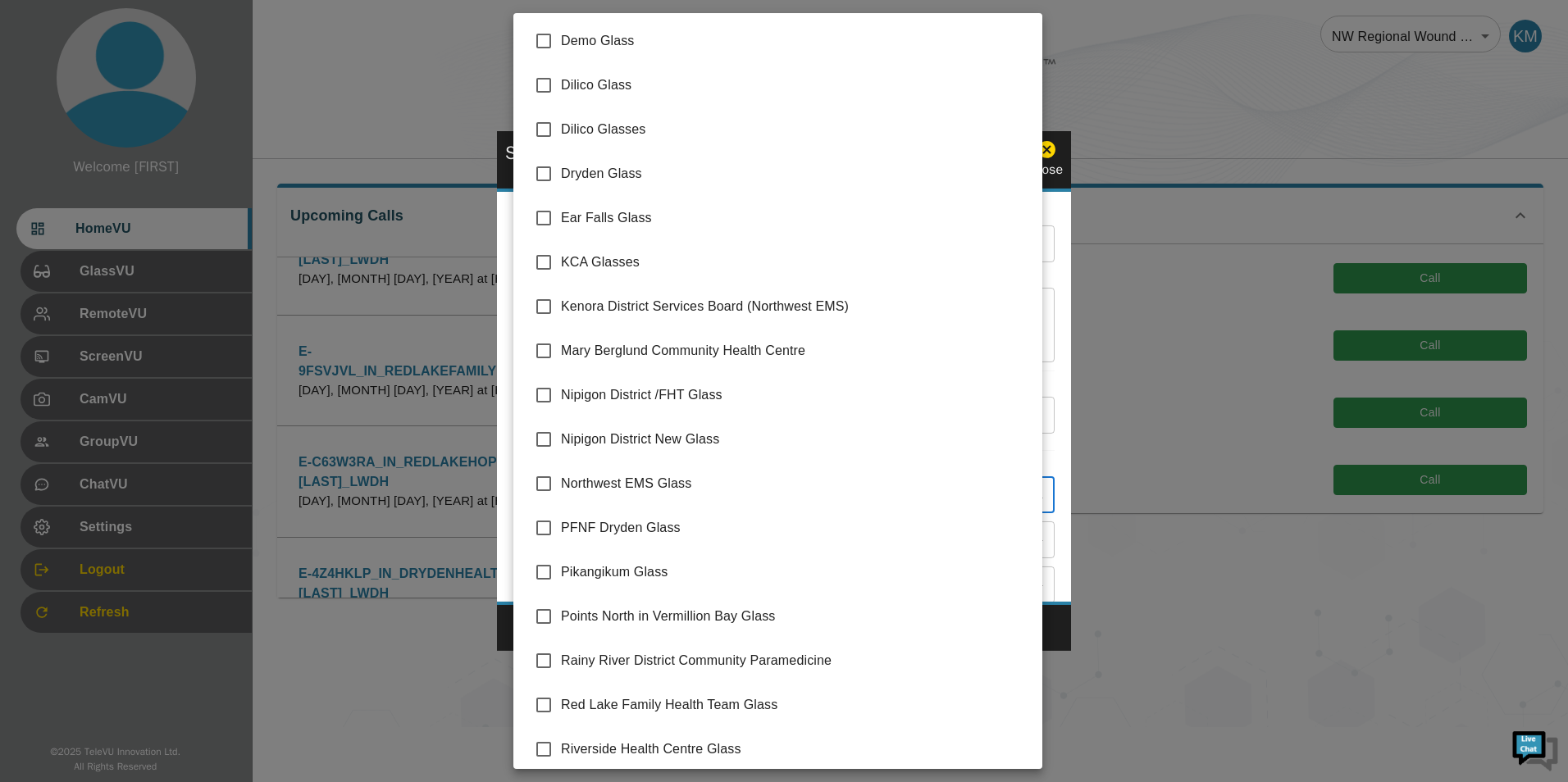 scroll, scrollTop: 82, scrollLeft: 0, axis: vertical 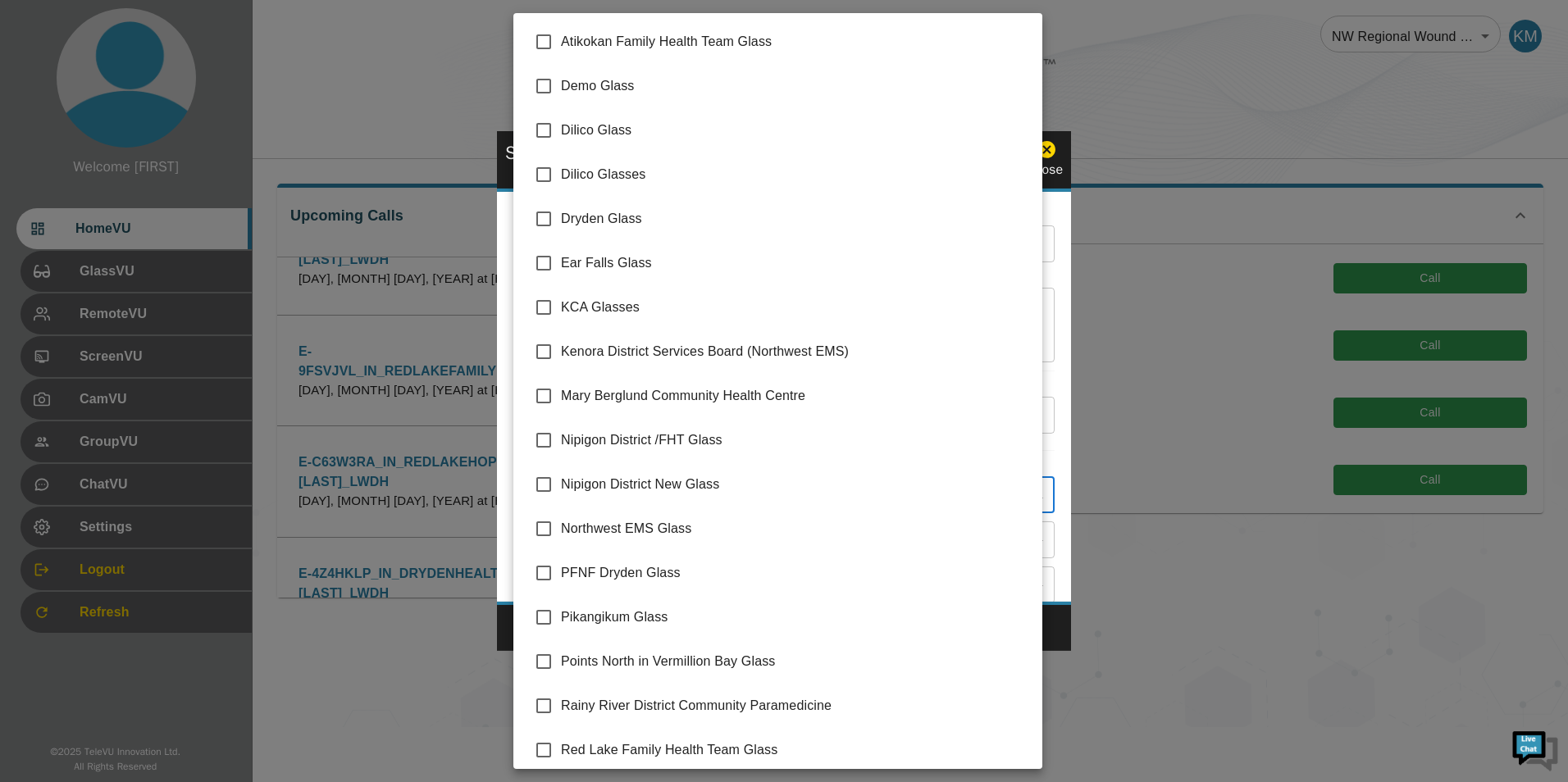 click at bounding box center [784, 391] 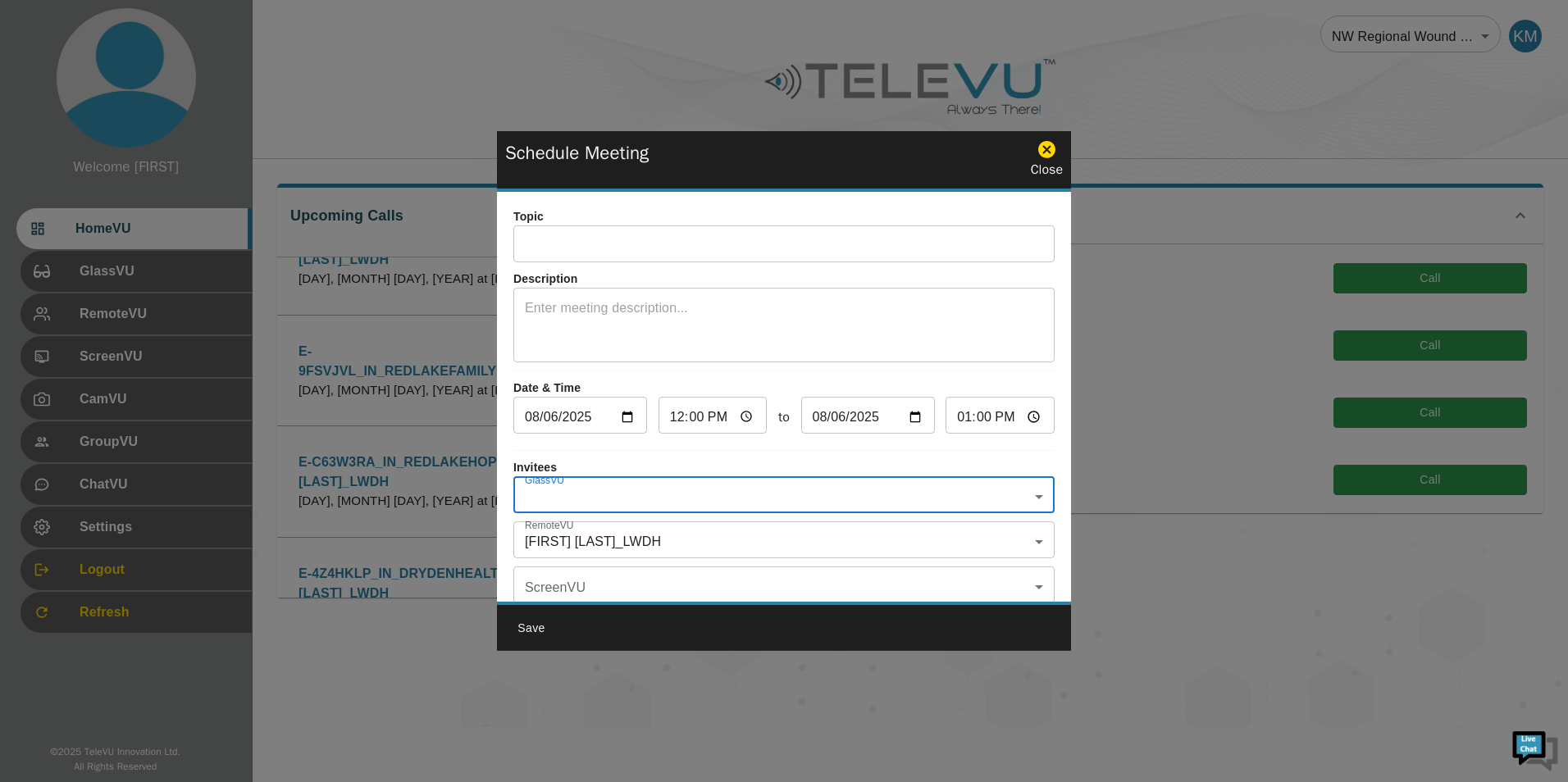 drag, startPoint x: 1051, startPoint y: 143, endPoint x: 1042, endPoint y: 146, distance: 9.486833 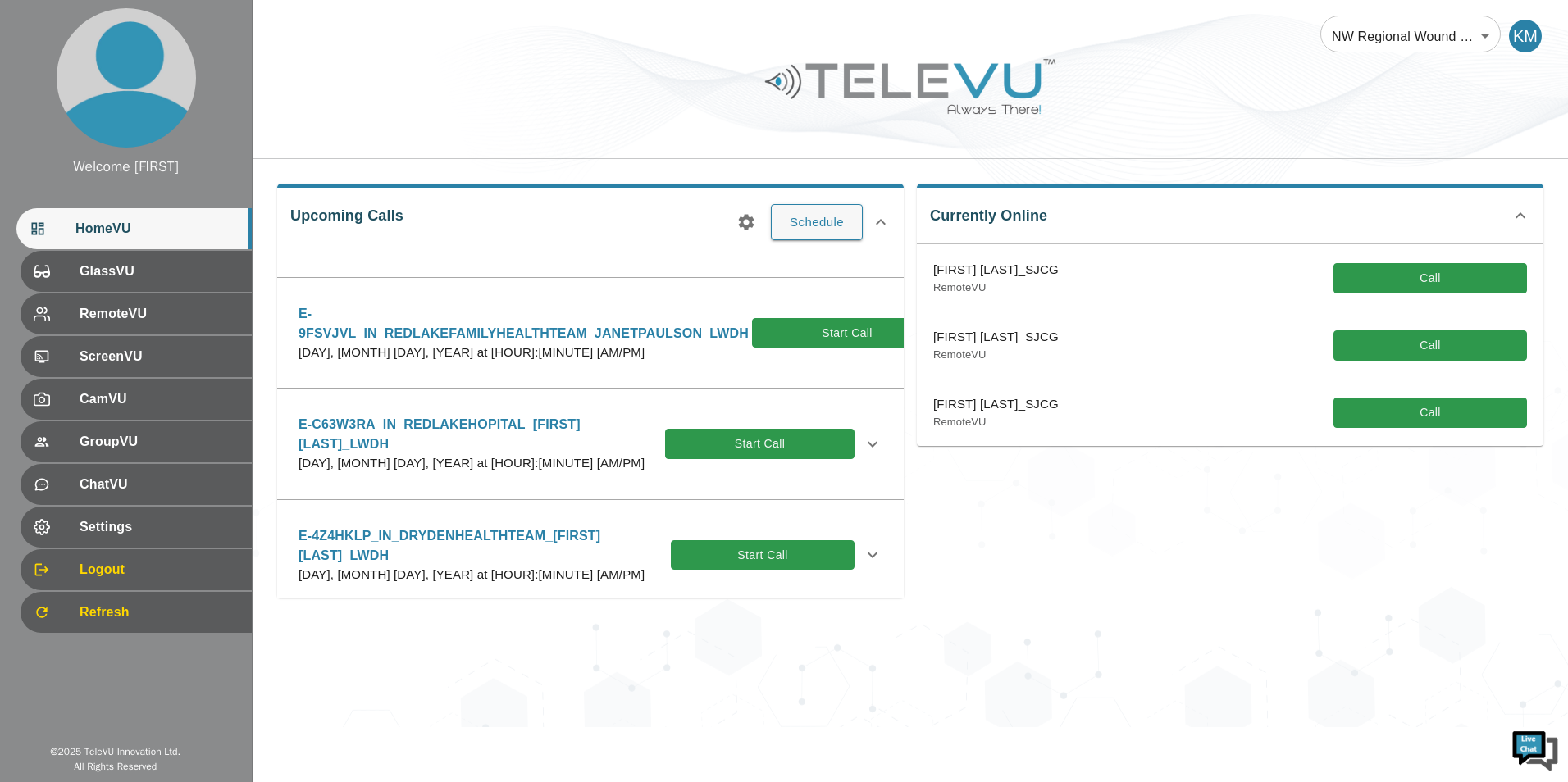 scroll, scrollTop: 164, scrollLeft: 0, axis: vertical 